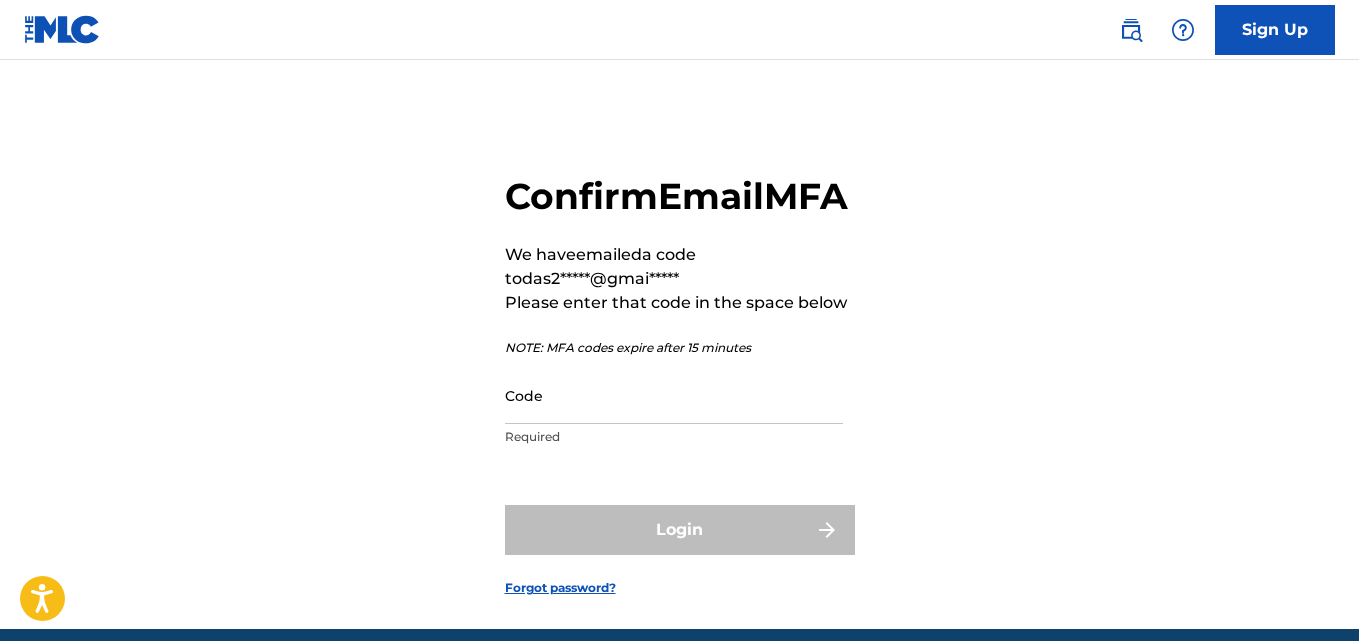 scroll, scrollTop: 0, scrollLeft: 0, axis: both 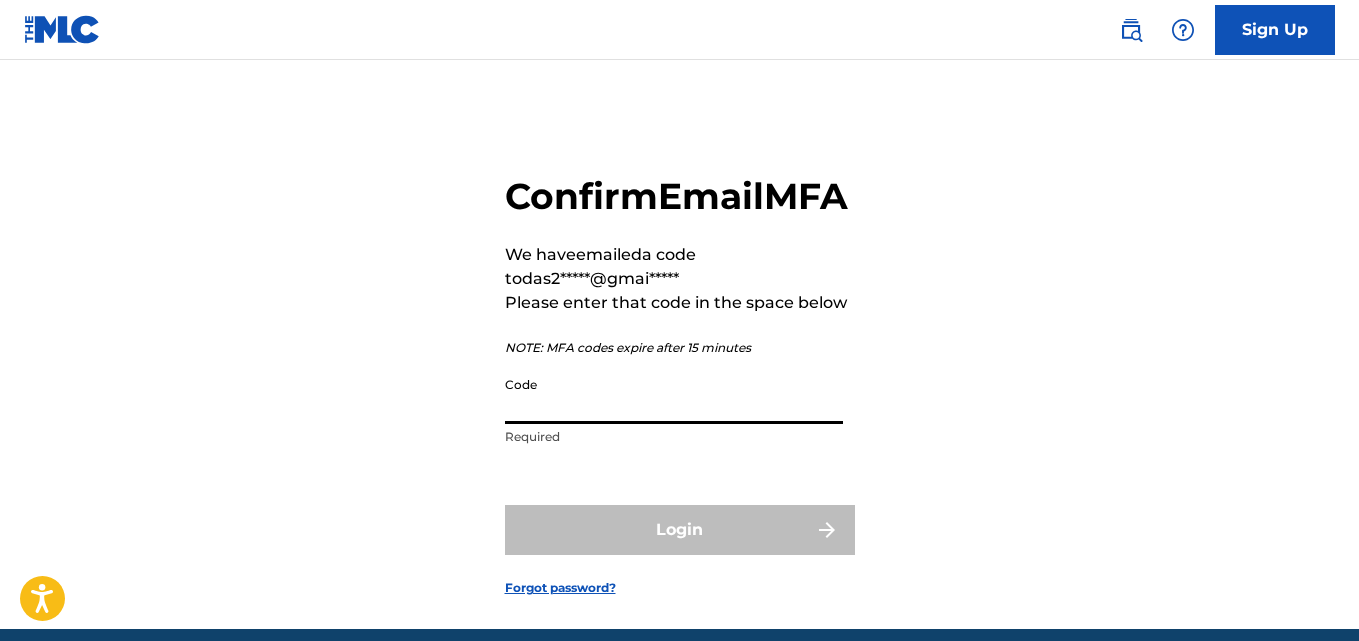 click on "Code" at bounding box center [674, 395] 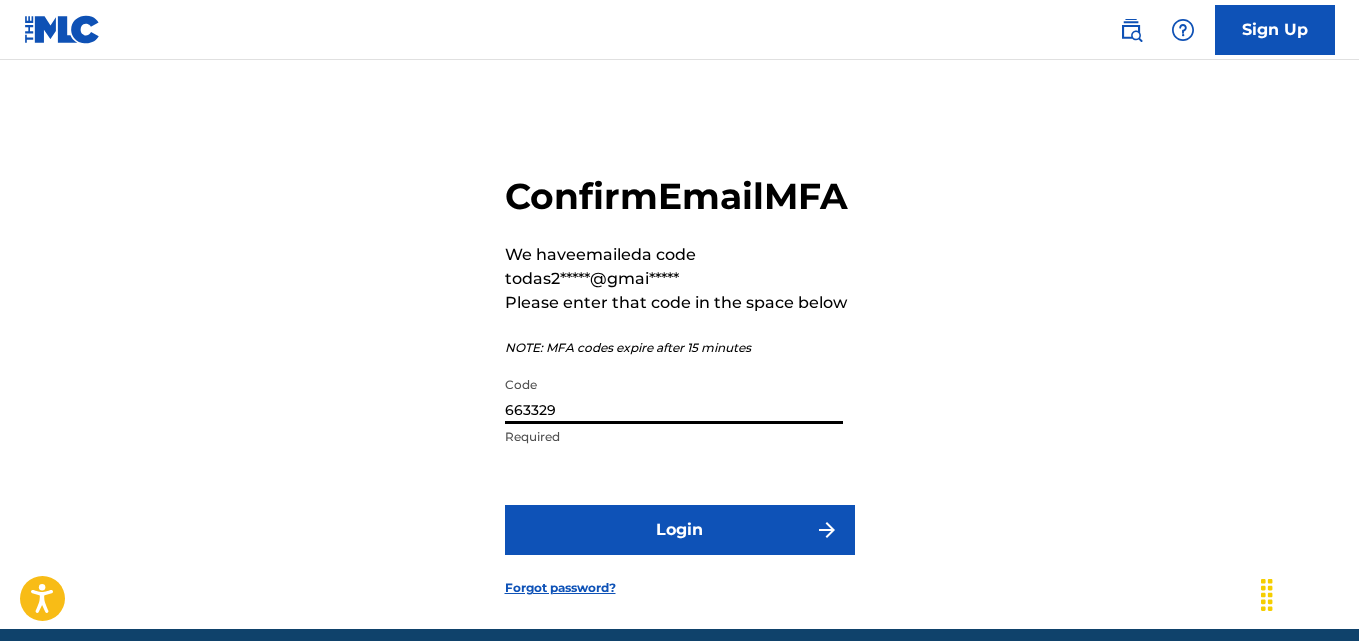 type on "663329" 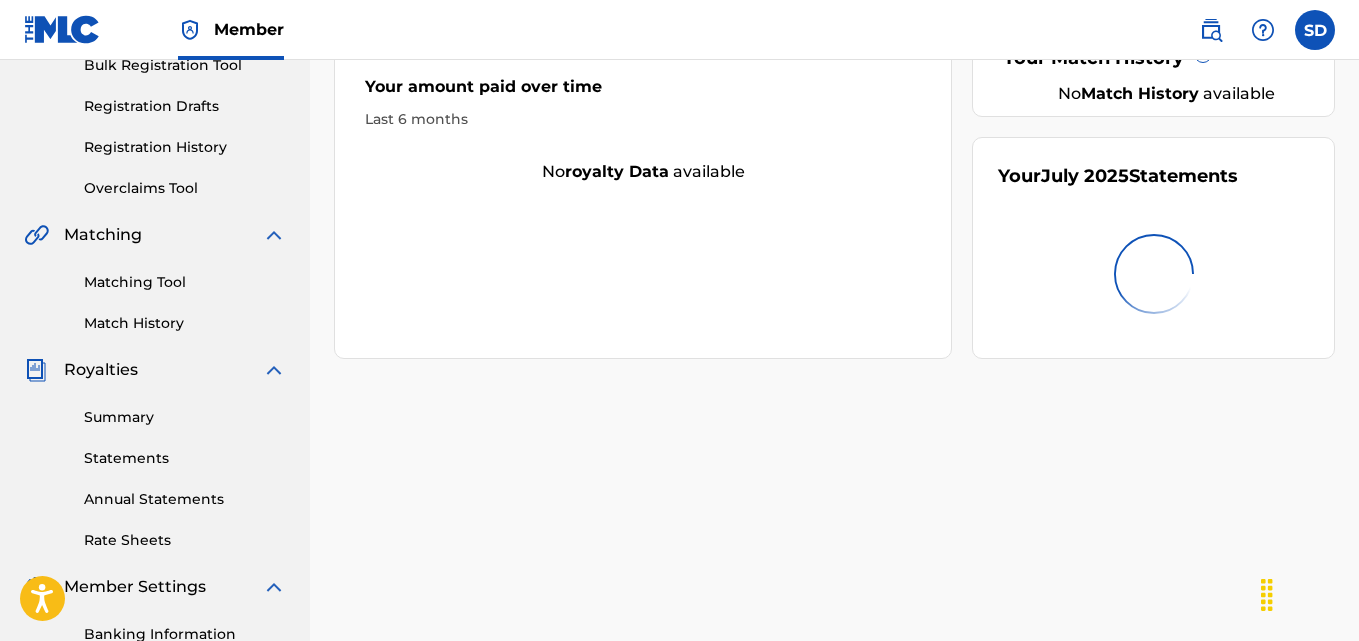 scroll, scrollTop: 0, scrollLeft: 0, axis: both 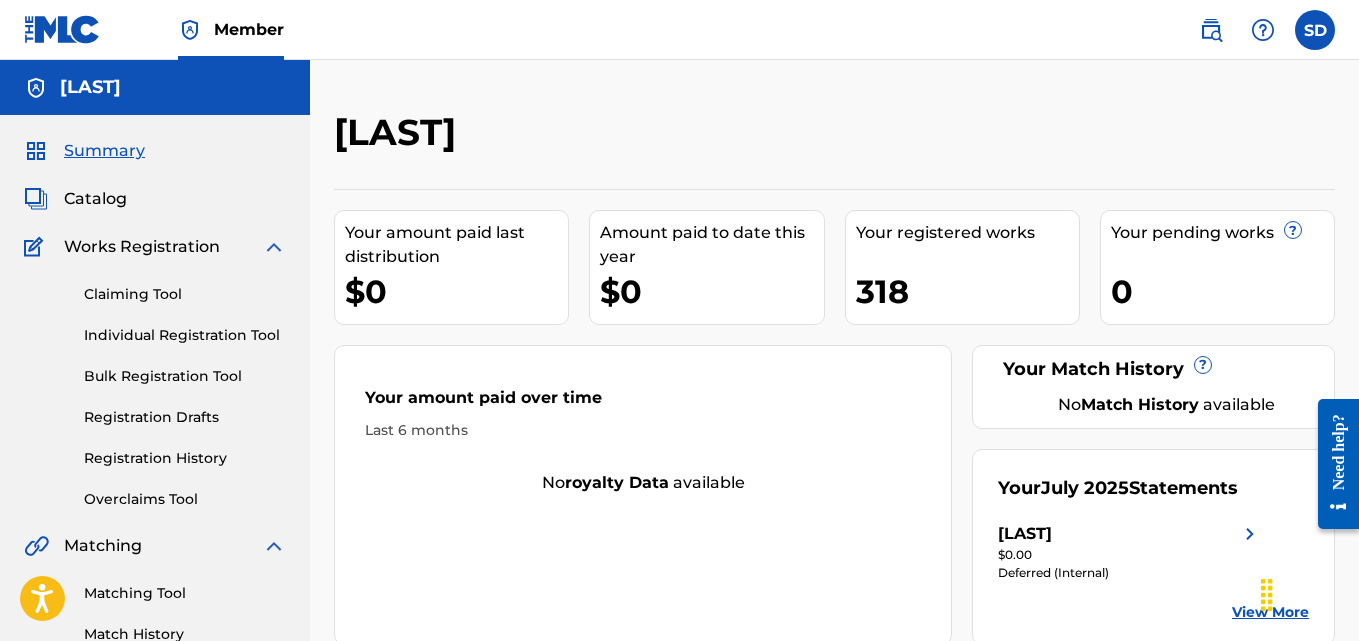 click on "Individual Registration Tool" at bounding box center (185, 335) 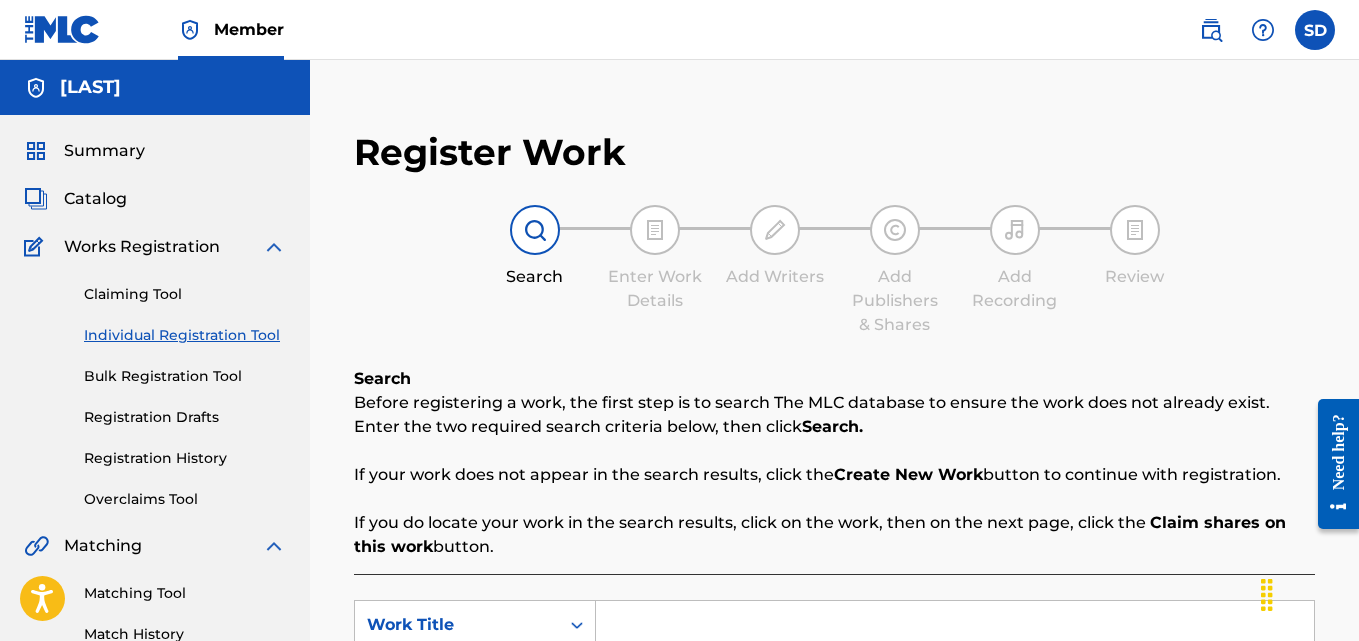 scroll, scrollTop: 180, scrollLeft: 0, axis: vertical 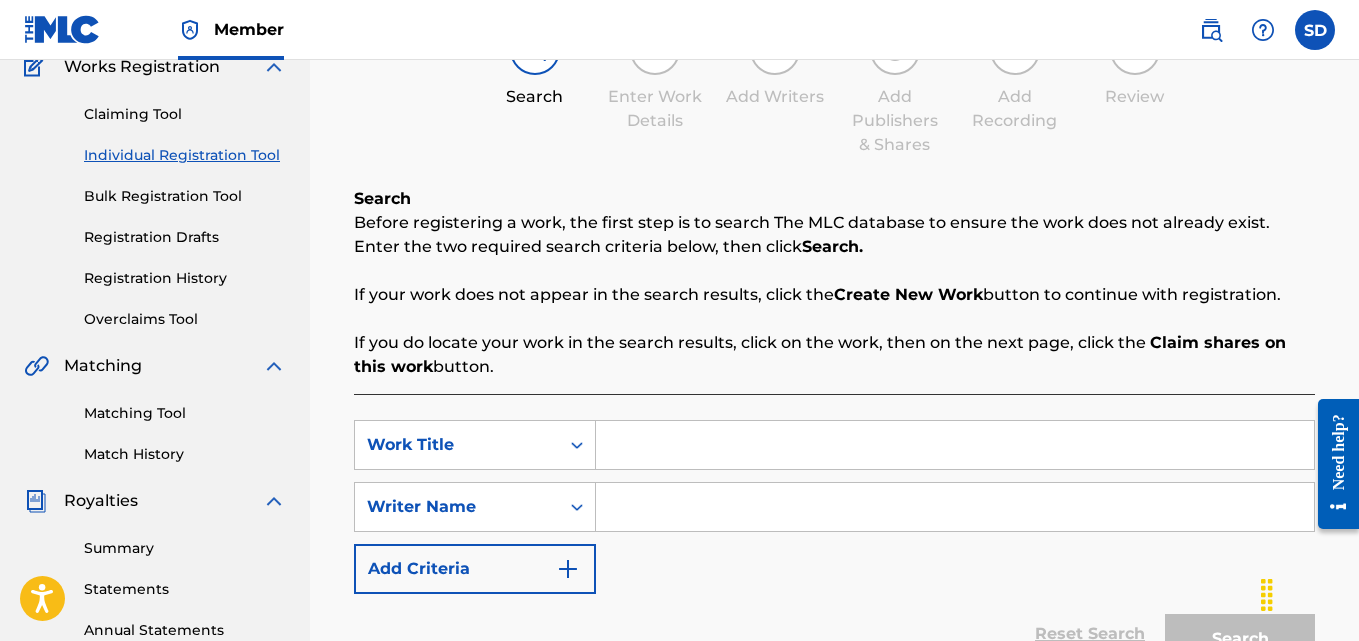 click at bounding box center (955, 445) 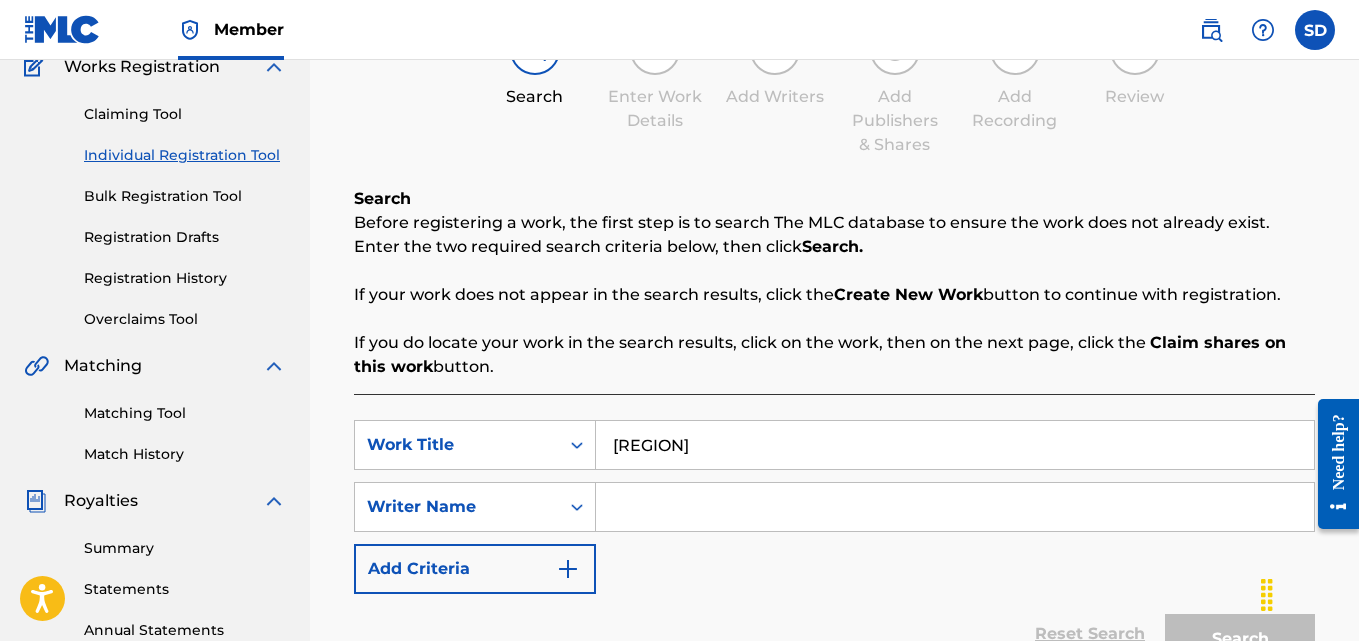 type on "[REGION]" 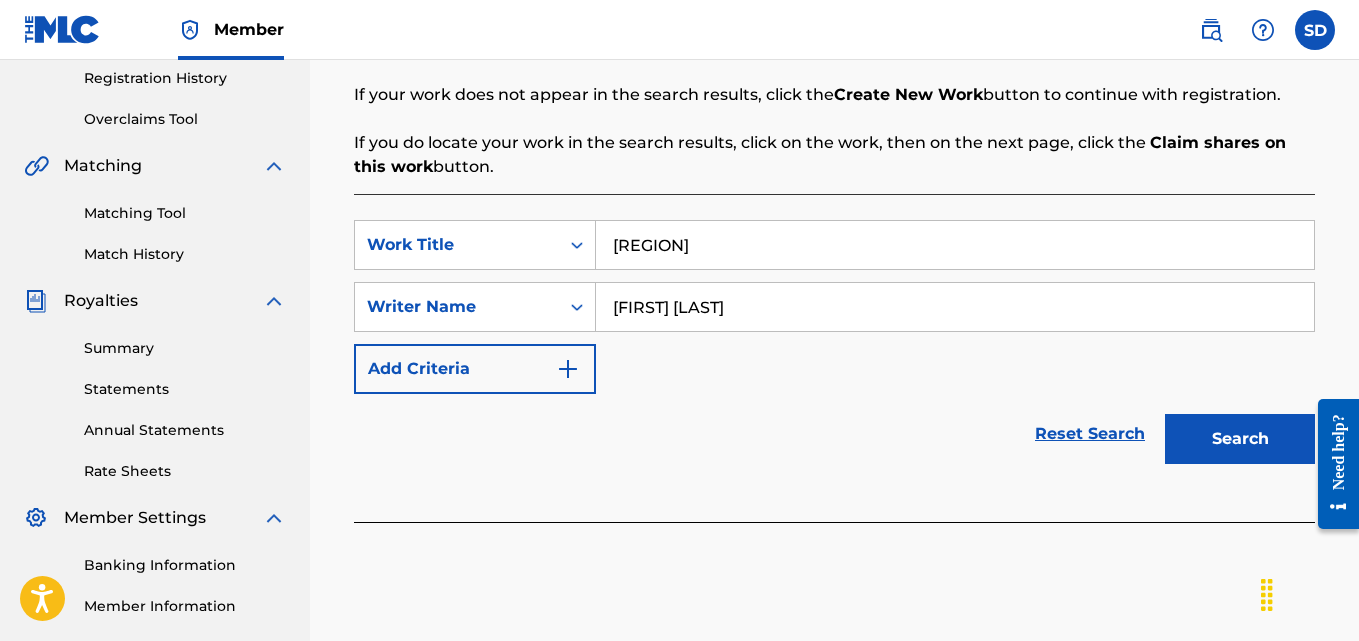 scroll, scrollTop: 385, scrollLeft: 0, axis: vertical 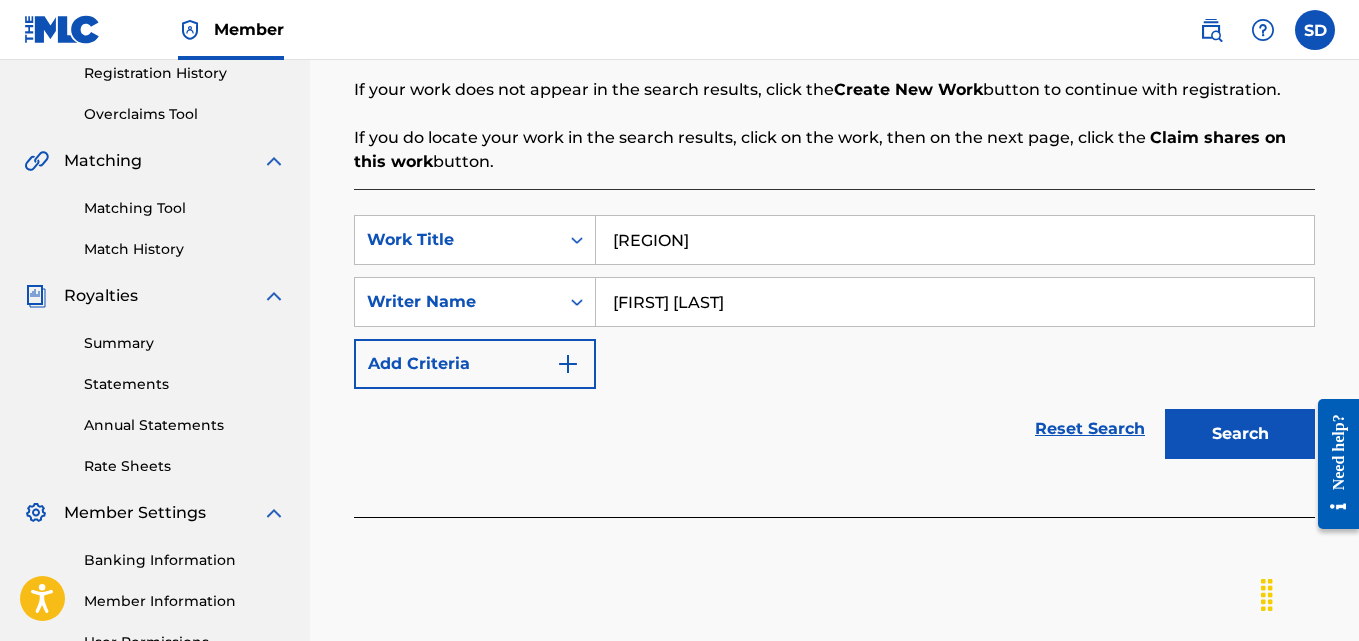 click on "Search" at bounding box center (1240, 434) 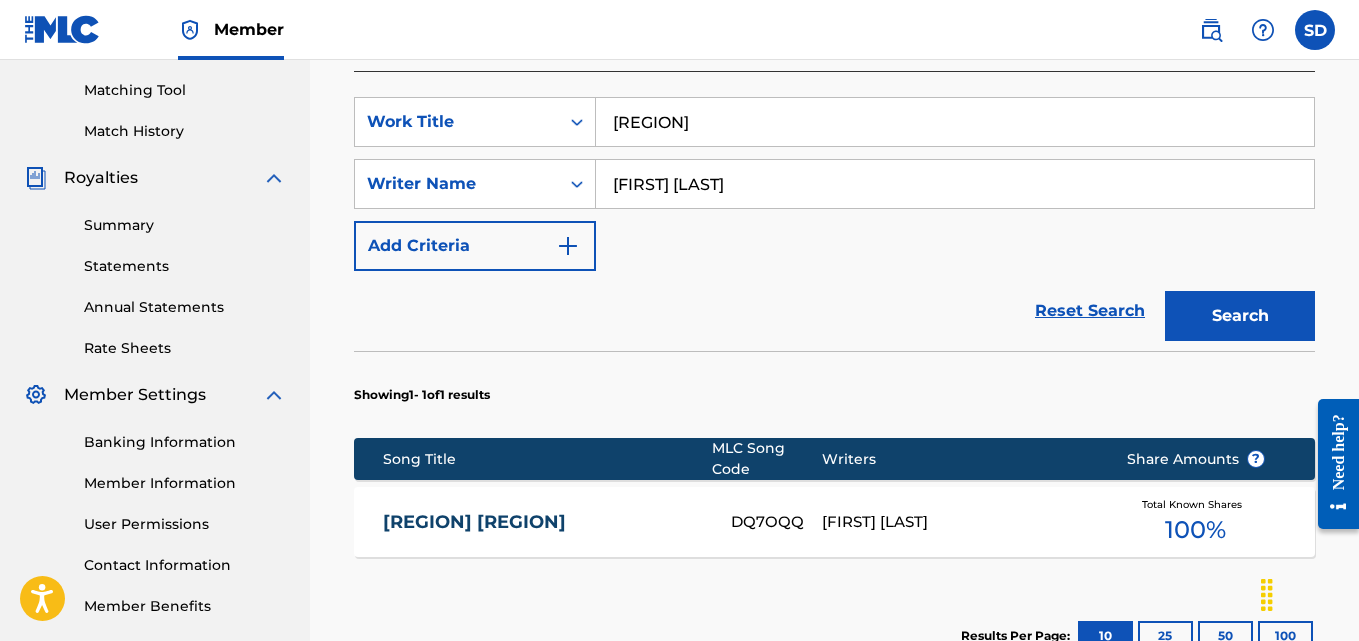 scroll, scrollTop: 505, scrollLeft: 0, axis: vertical 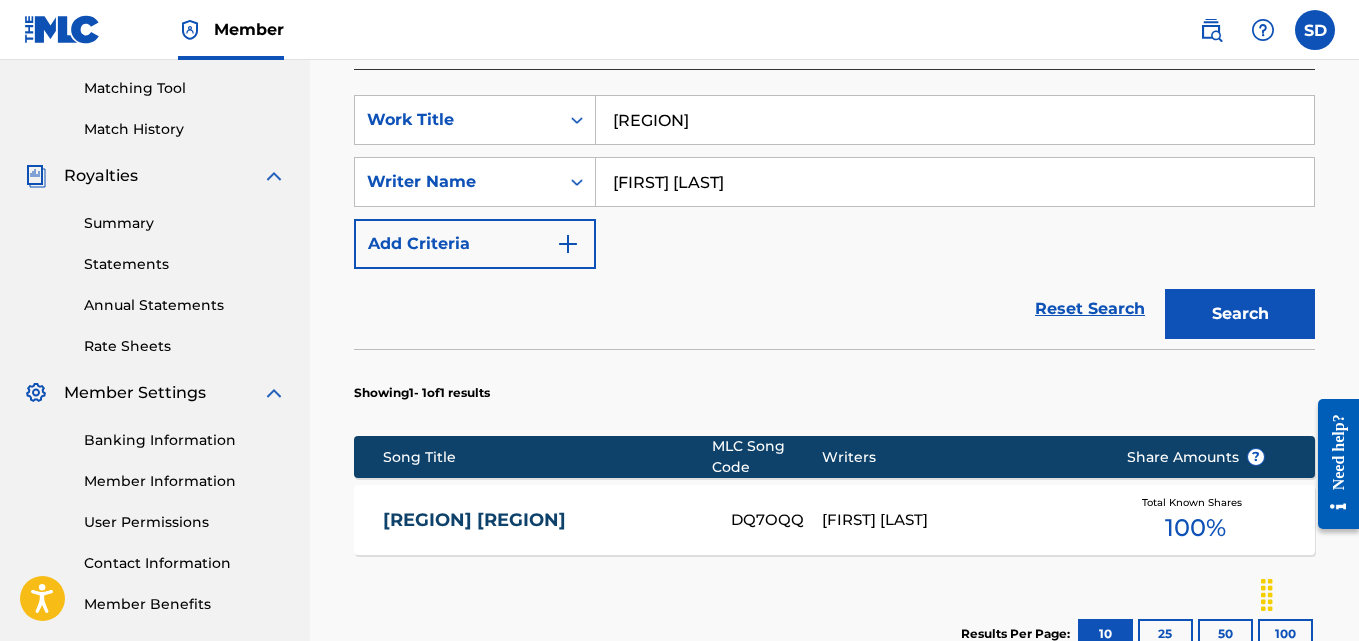 click on "[REGION] [REGION]" at bounding box center (543, 520) 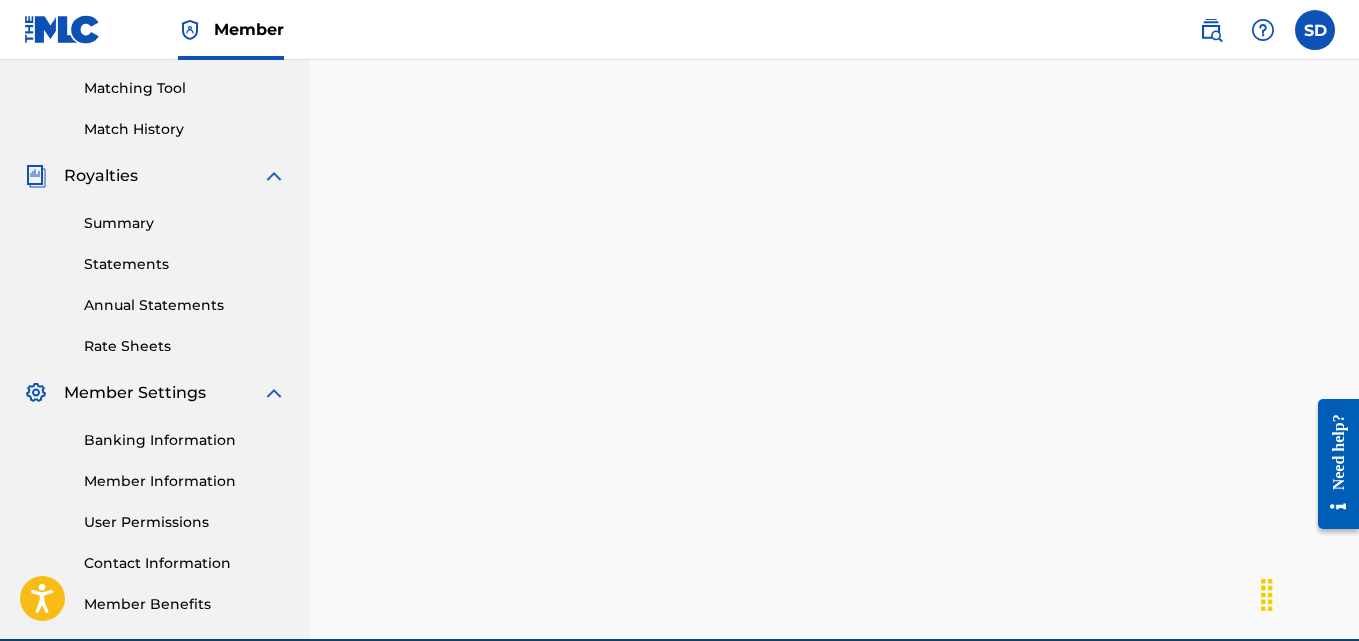 scroll, scrollTop: 0, scrollLeft: 0, axis: both 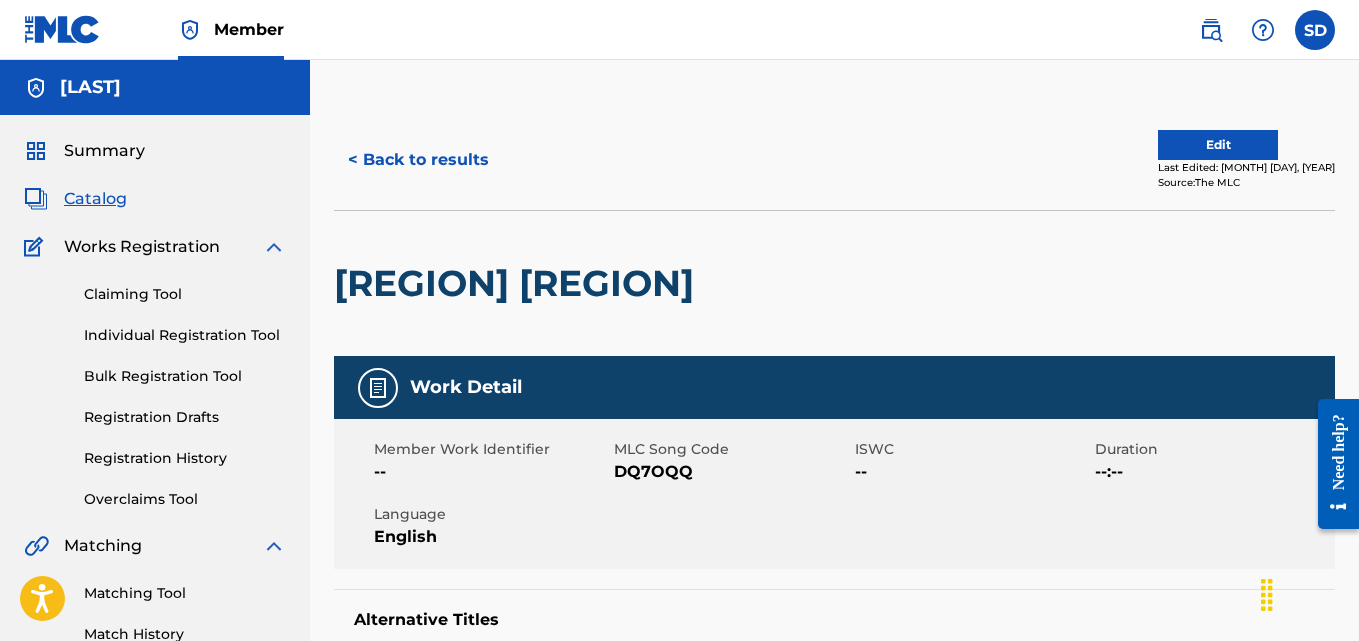 click on "Edit" at bounding box center (1218, 145) 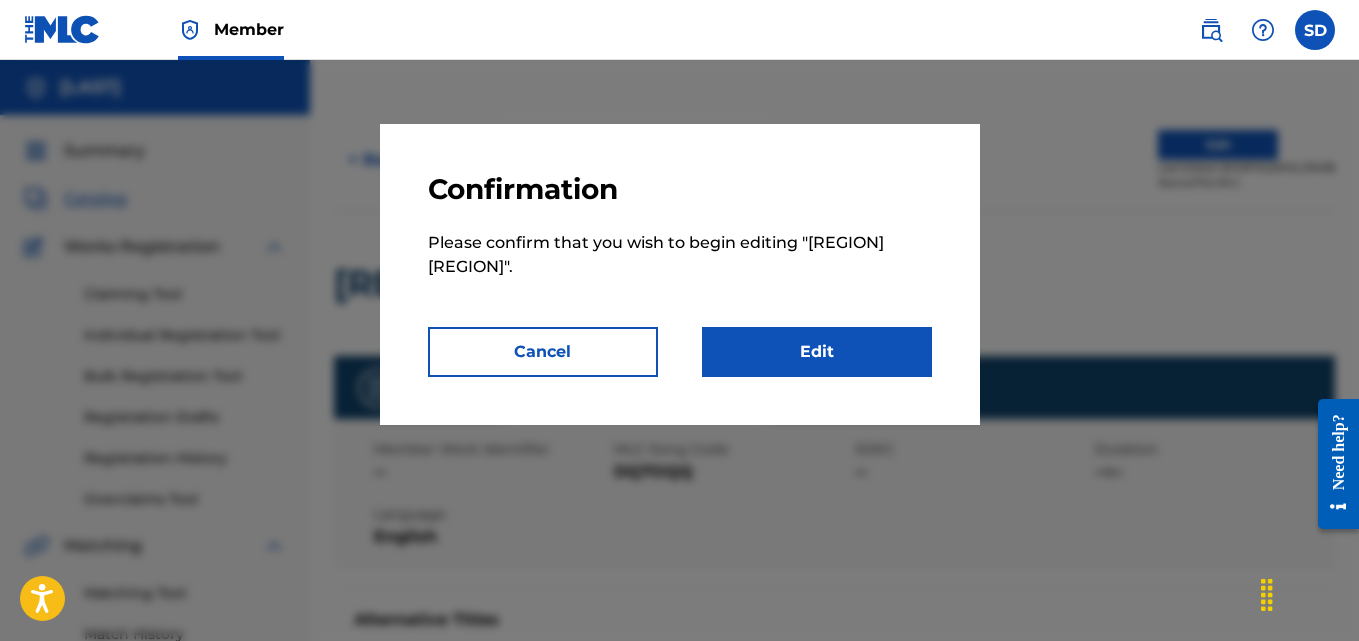 click on "Edit" at bounding box center (817, 352) 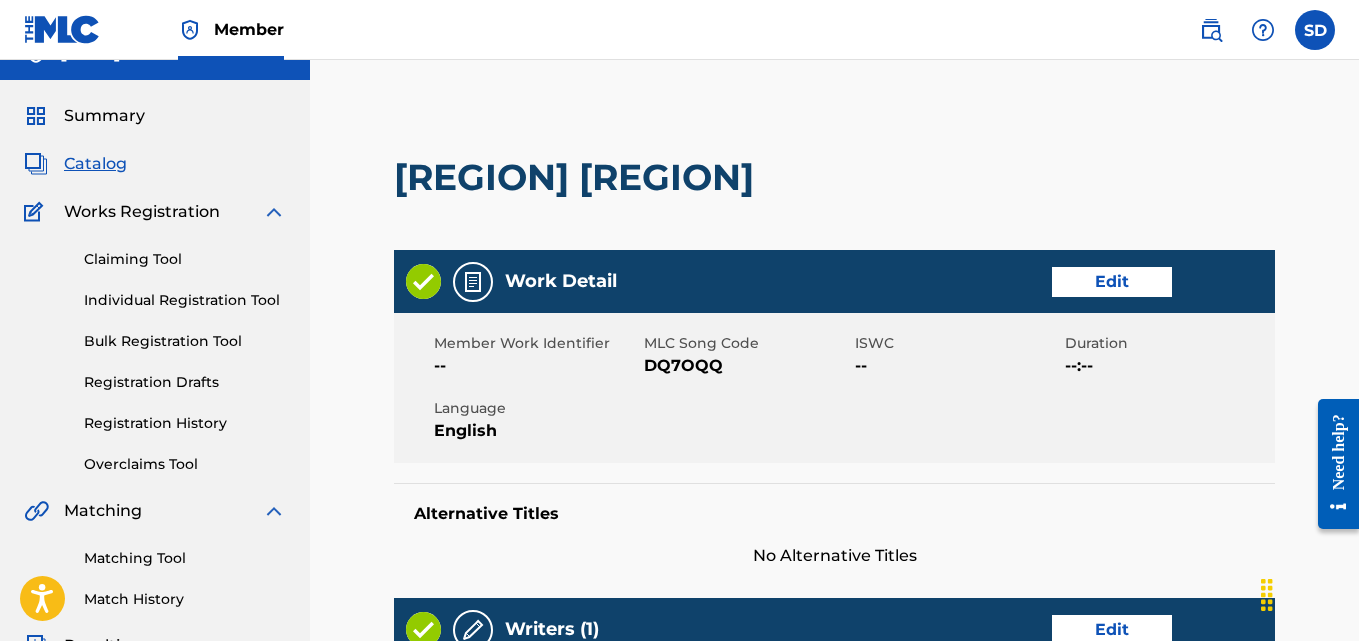 scroll, scrollTop: 30, scrollLeft: 0, axis: vertical 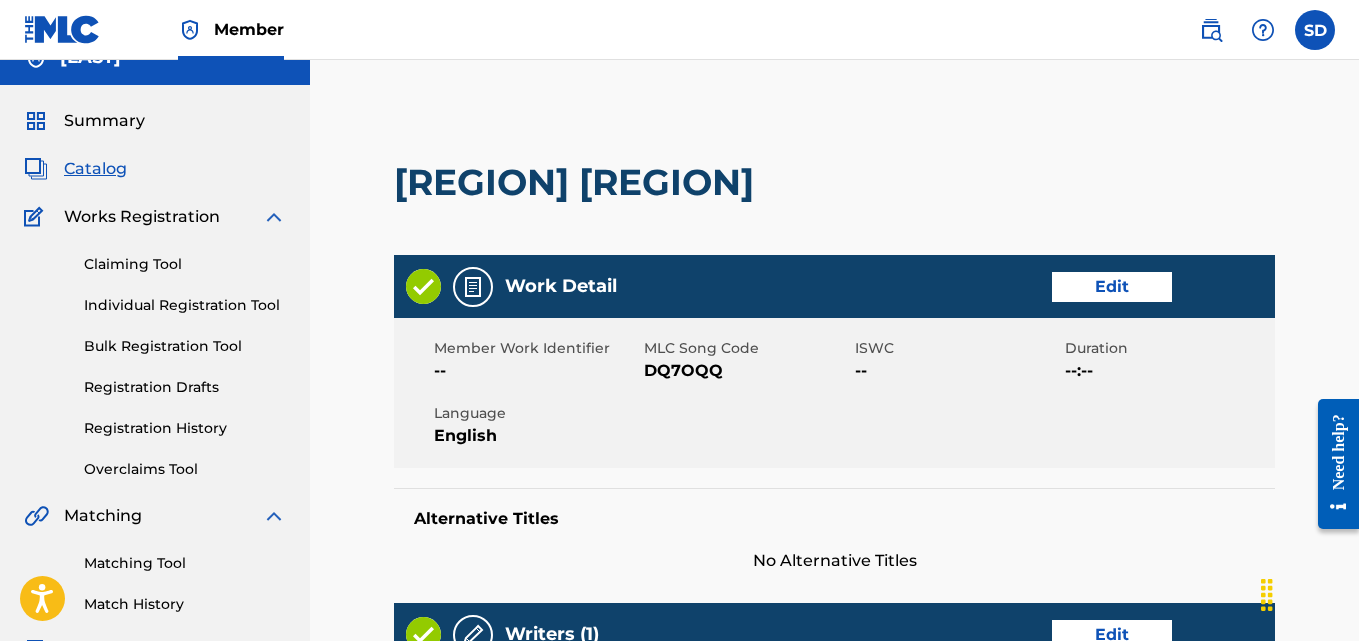 click on "Edit" at bounding box center [1112, 287] 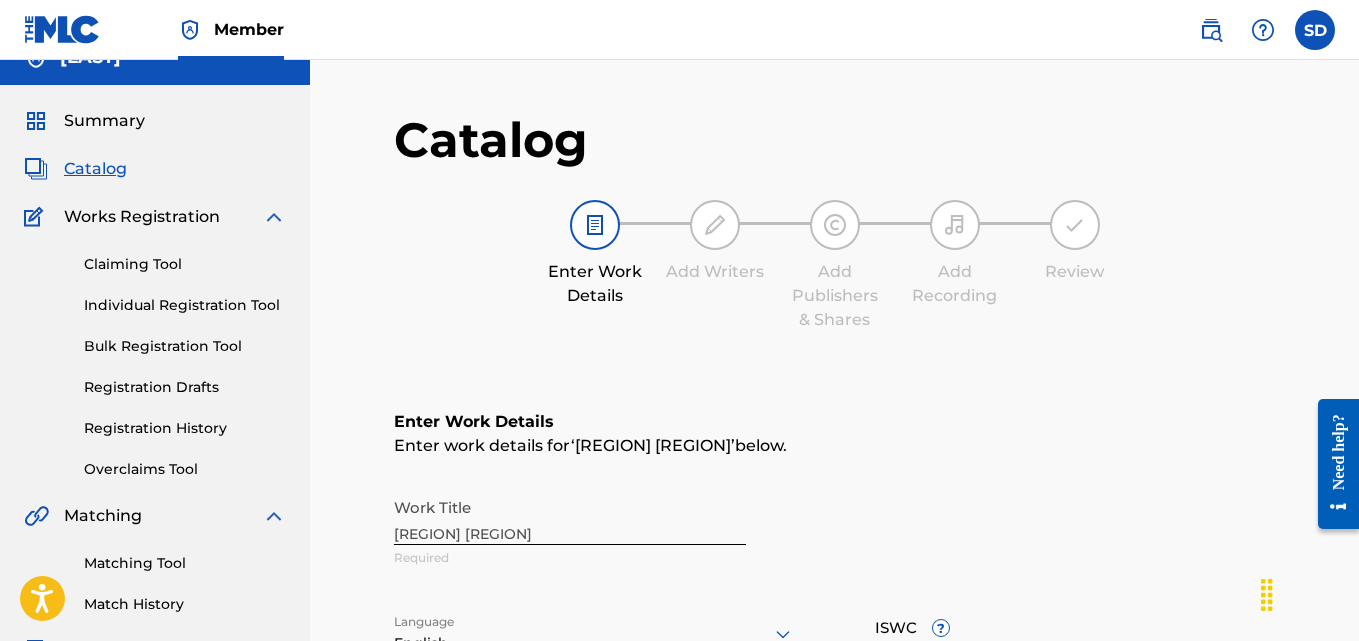 scroll, scrollTop: 0, scrollLeft: 0, axis: both 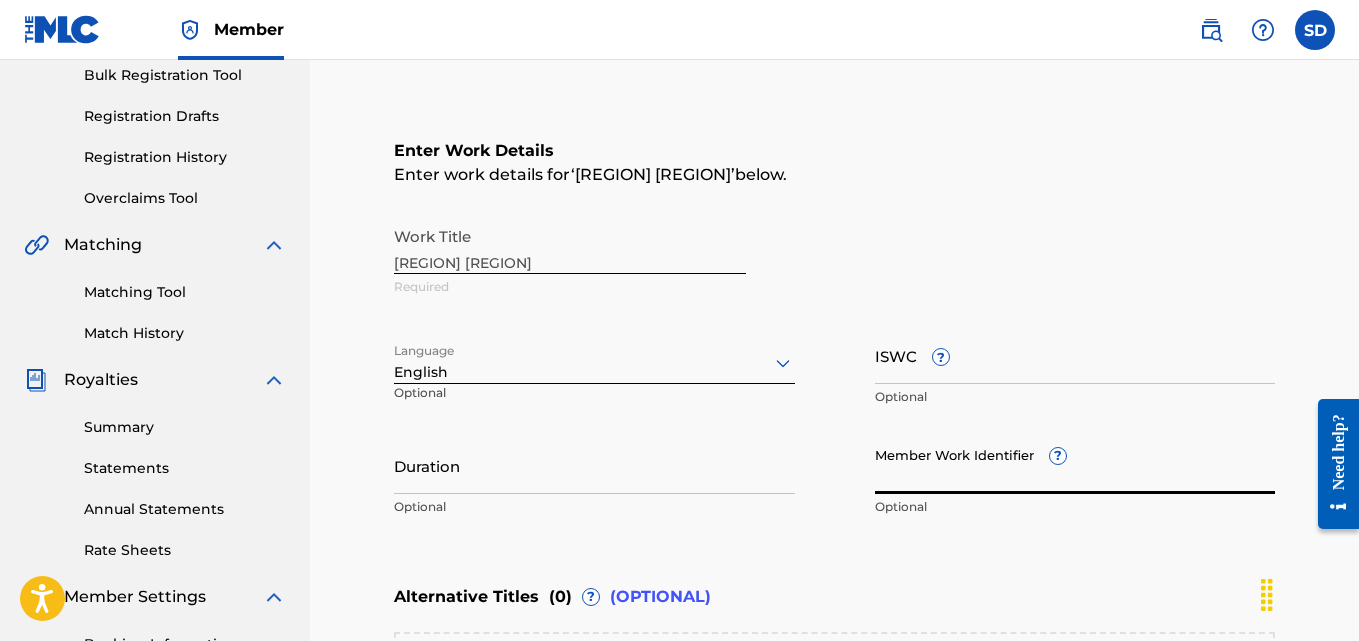 click on "Member Work Identifier   ?" at bounding box center (1075, 465) 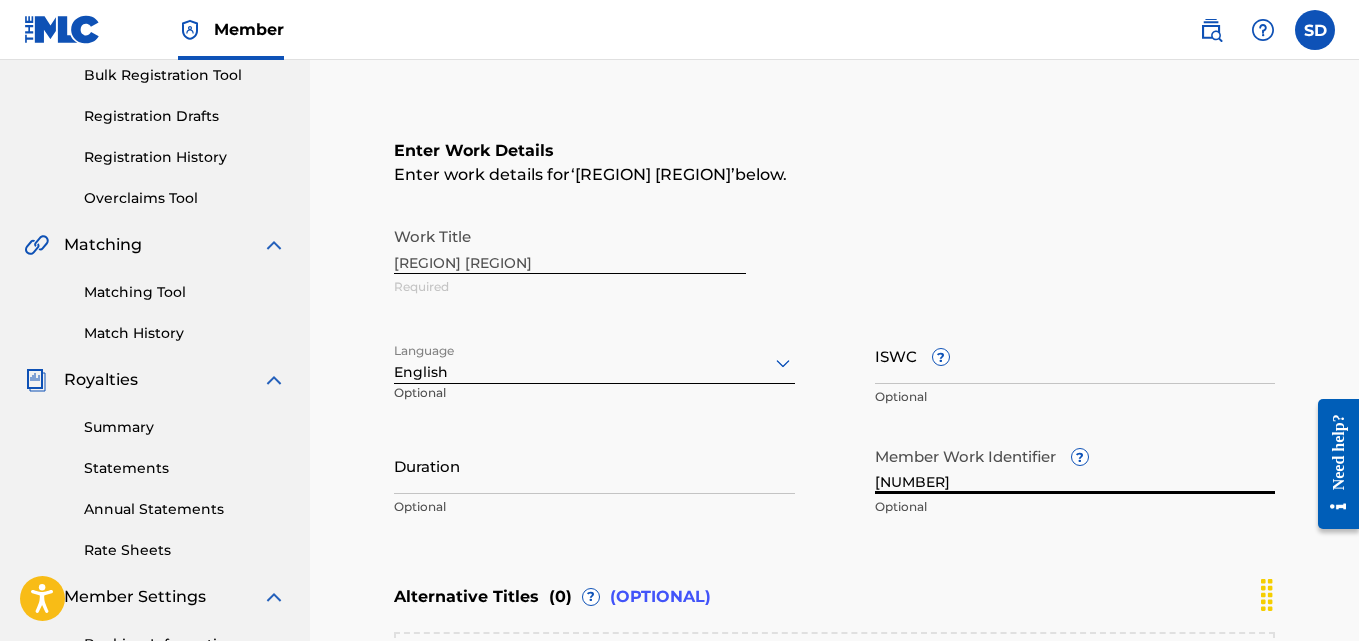 type on "[NUMBER]" 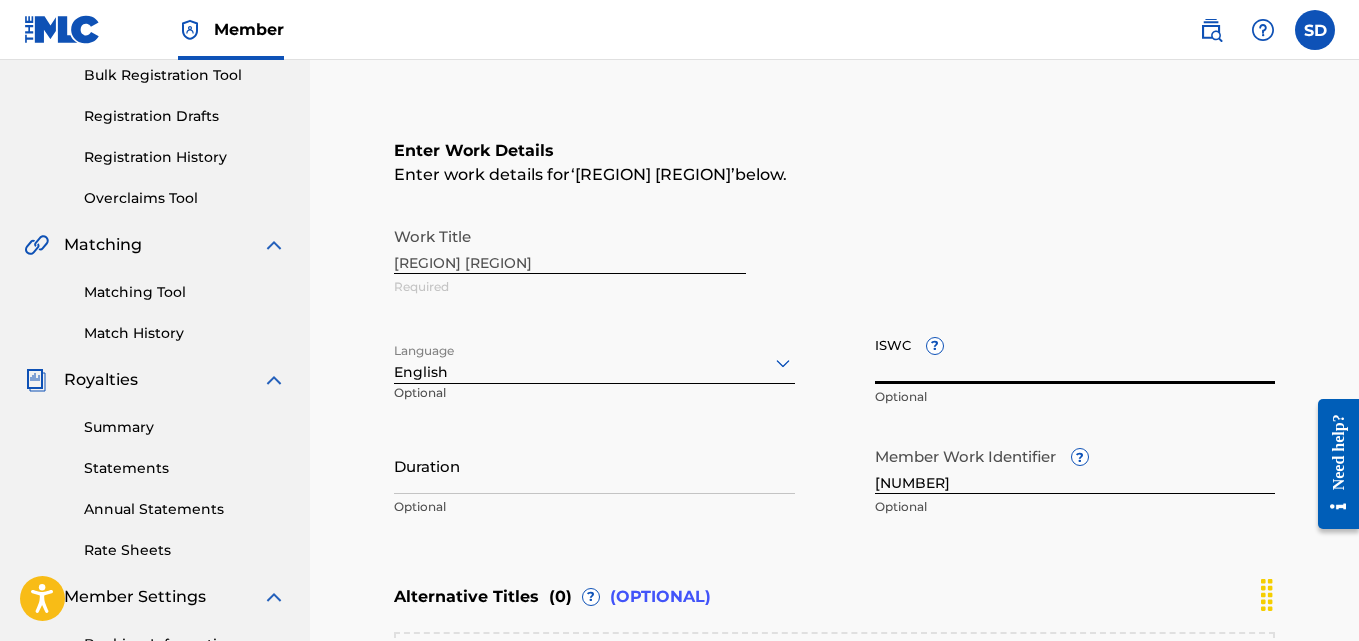 click on "ISWC   ?" at bounding box center (1075, 355) 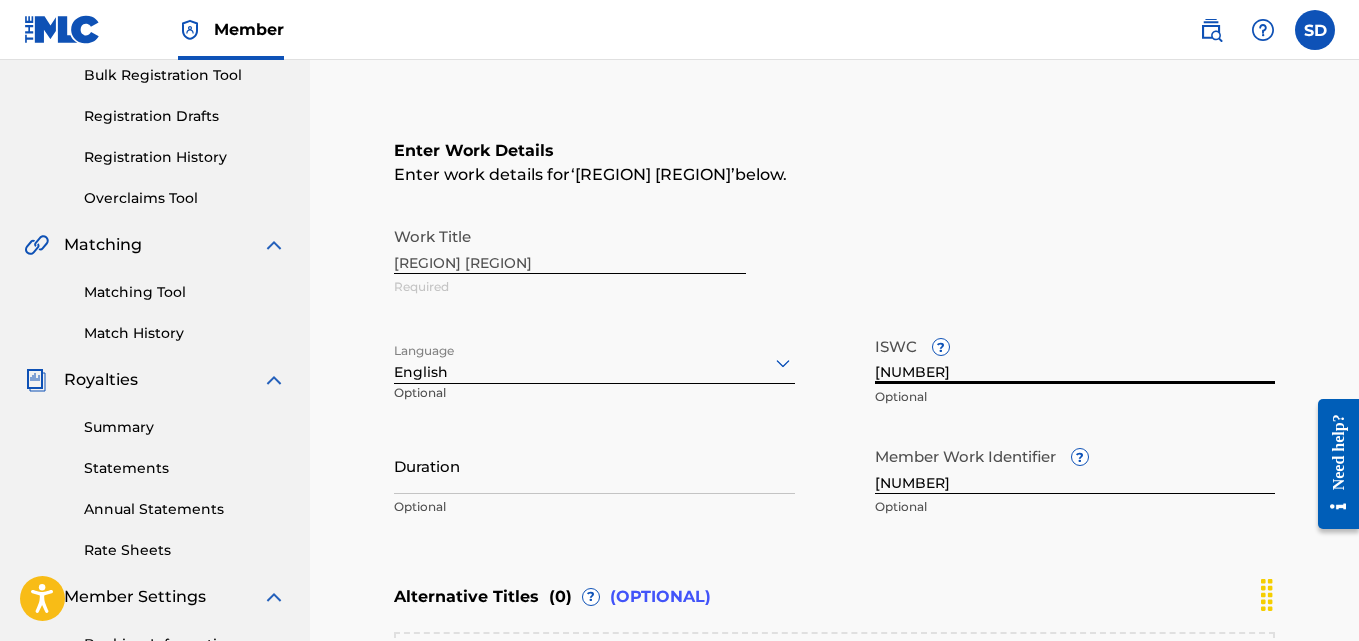 scroll, scrollTop: 686, scrollLeft: 0, axis: vertical 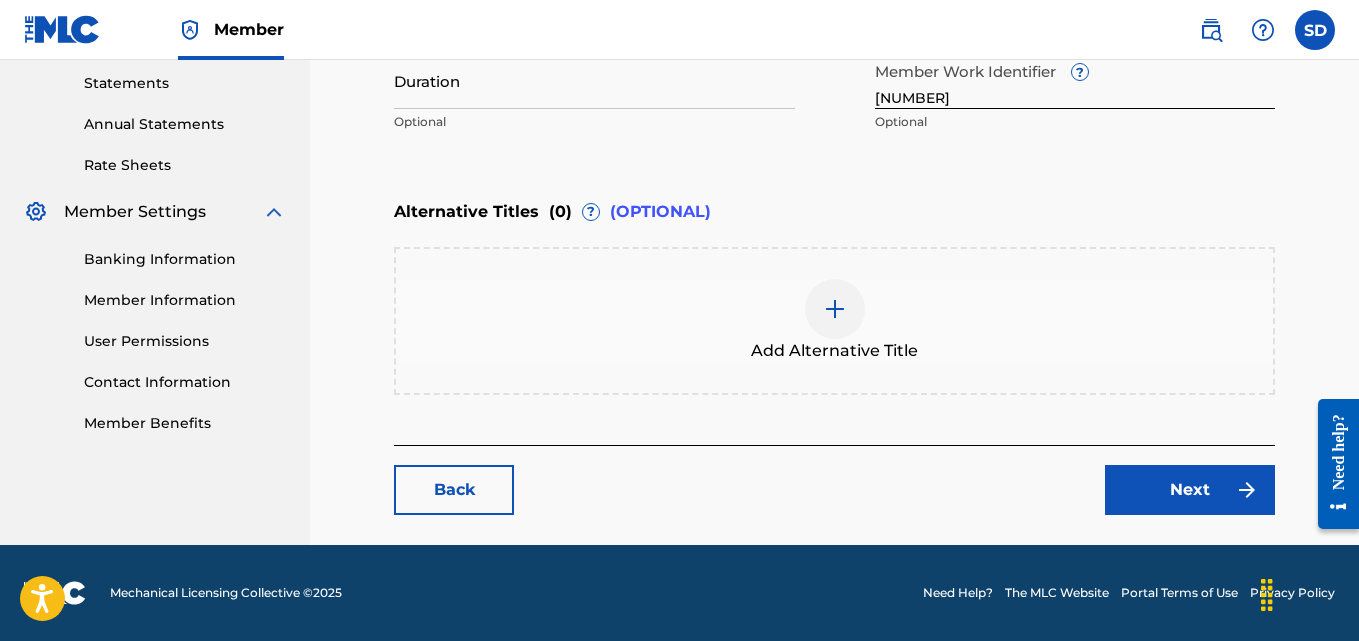 type on "[NUMBER]" 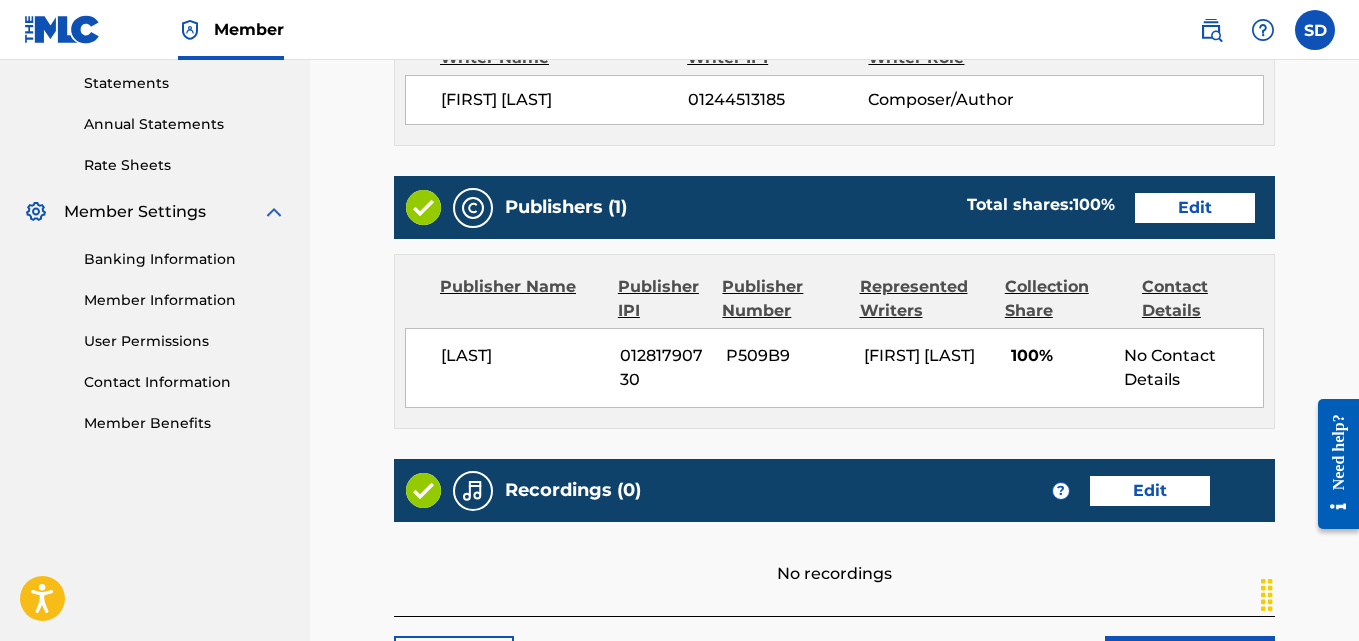 scroll, scrollTop: 0, scrollLeft: 0, axis: both 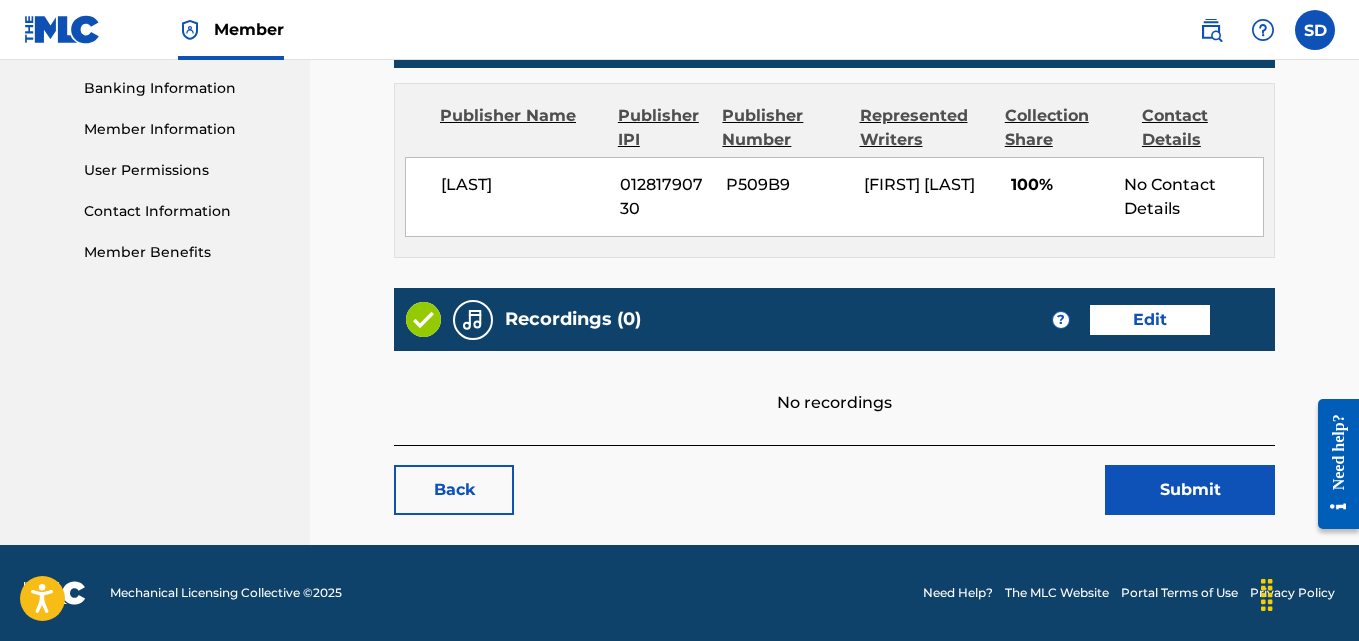 click on "Edit" at bounding box center (1150, 320) 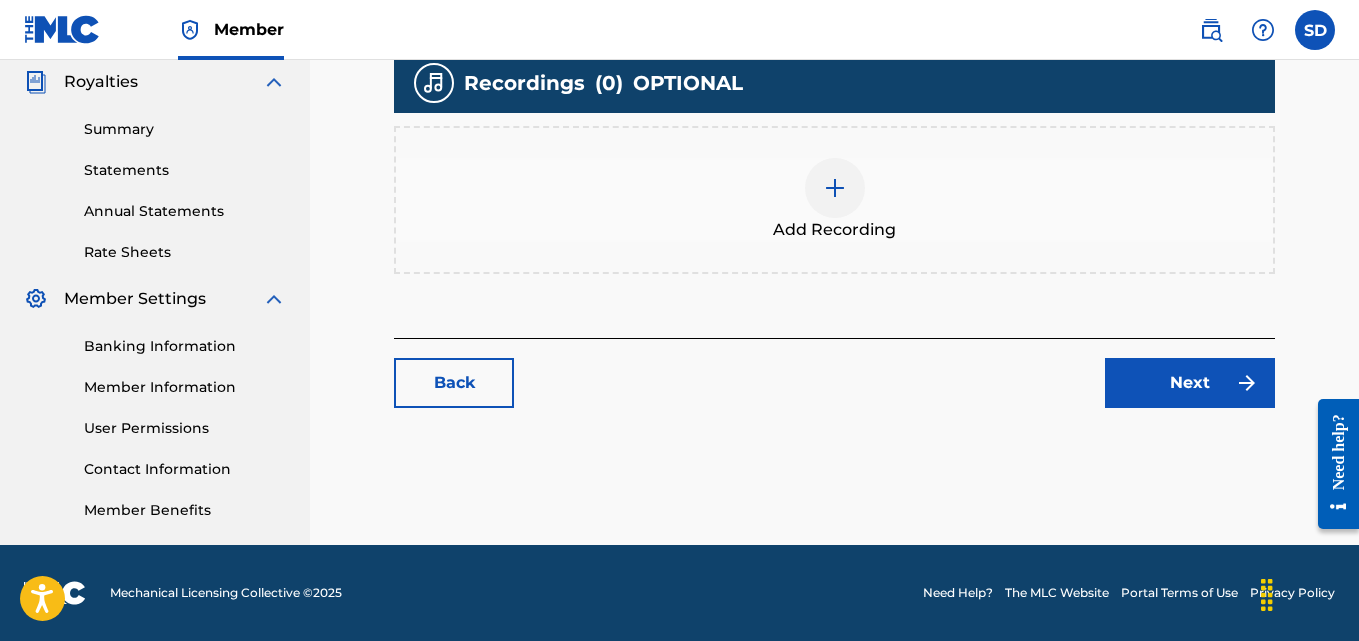 scroll, scrollTop: 0, scrollLeft: 0, axis: both 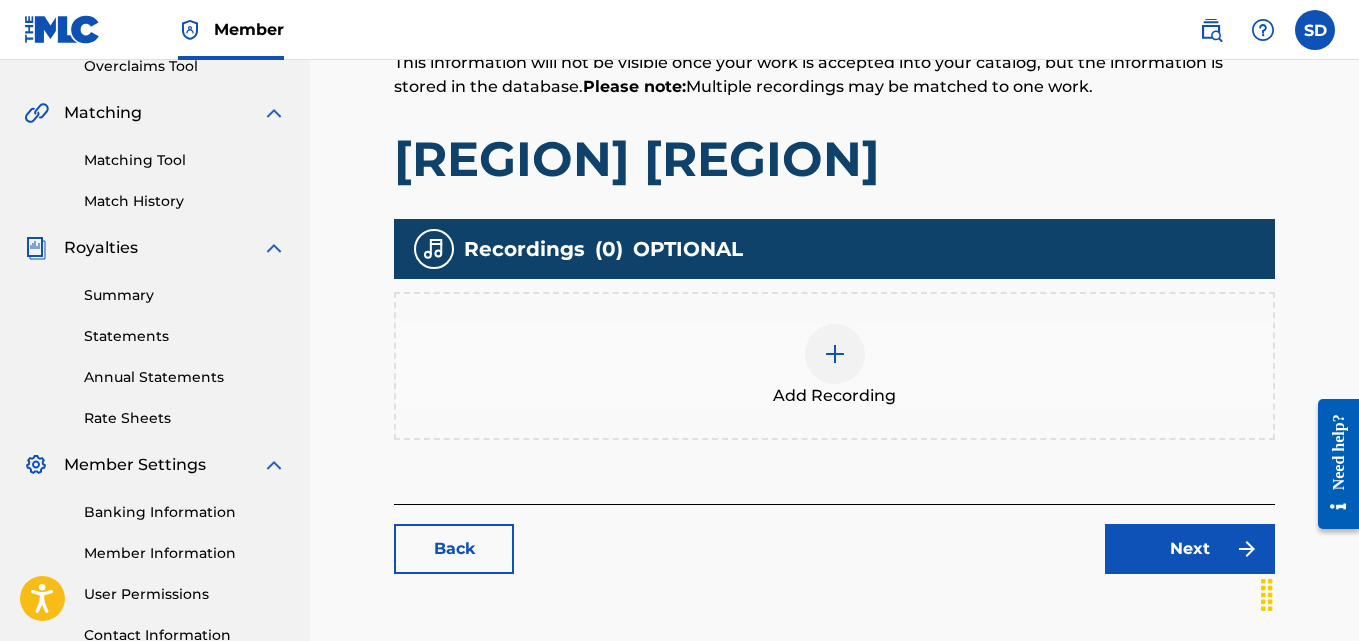 click at bounding box center [835, 354] 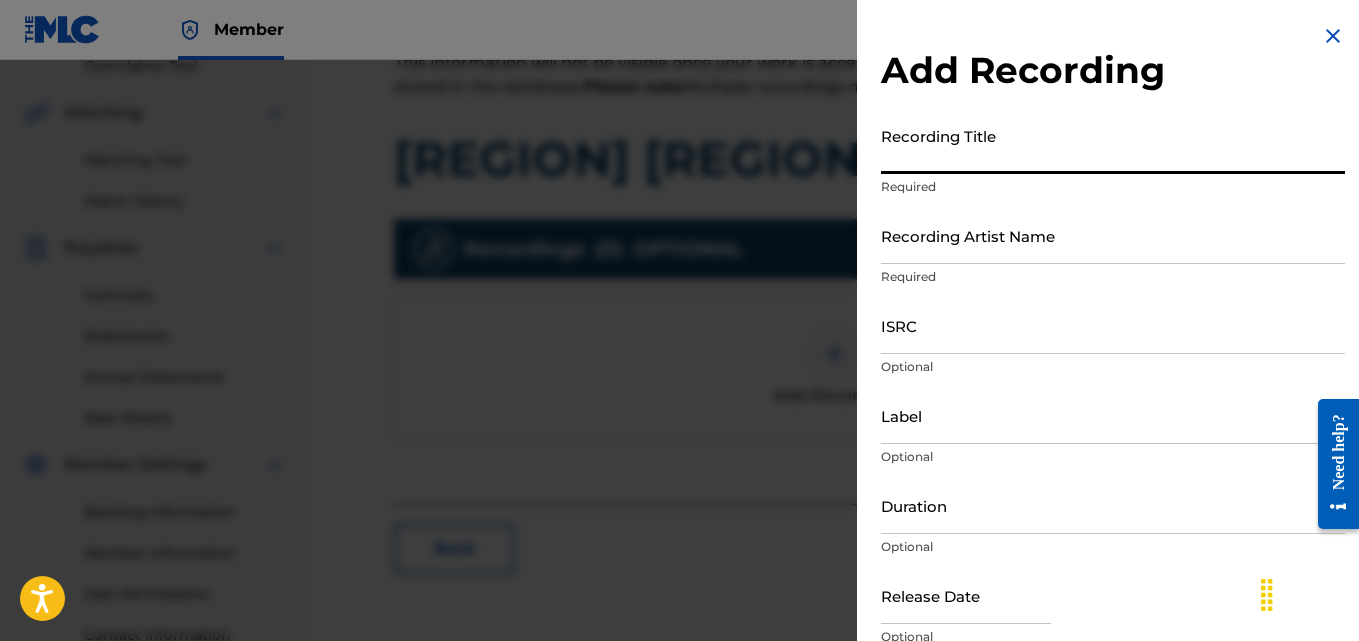 click on "Recording Title" at bounding box center (1113, 145) 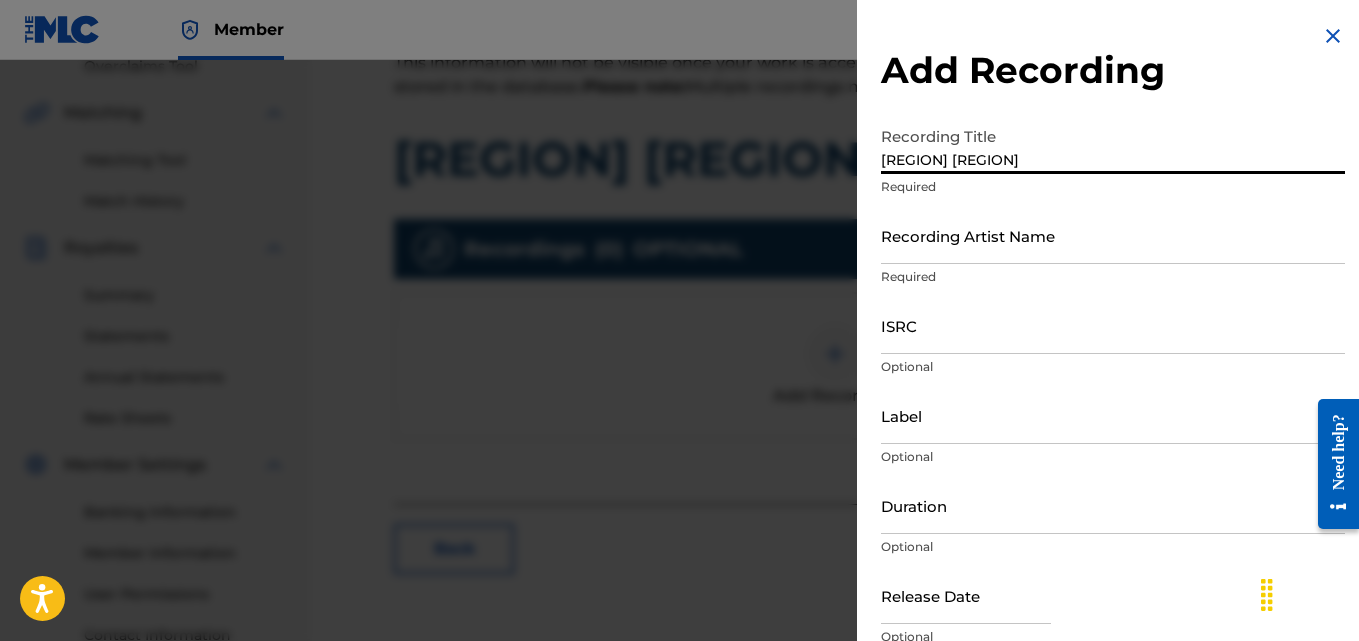 type on "[REGION] [REGION]" 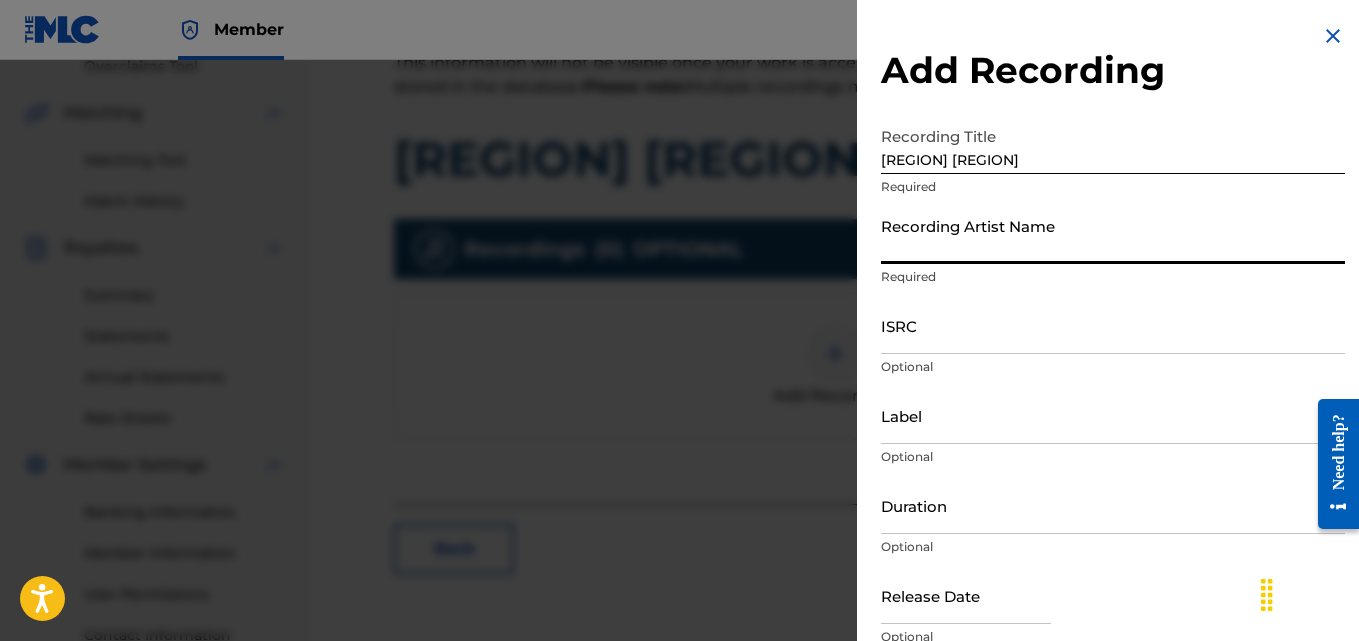 click on "Recording Artist Name" at bounding box center [1113, 235] 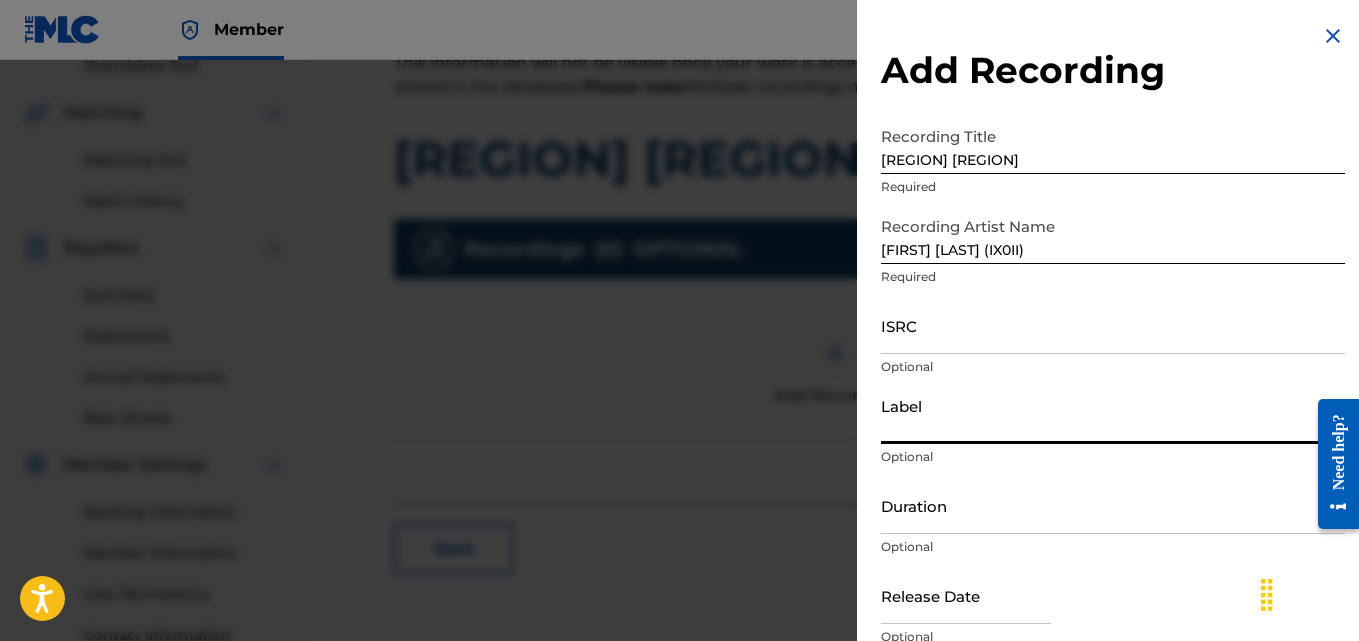 click on "Label" at bounding box center [1113, 415] 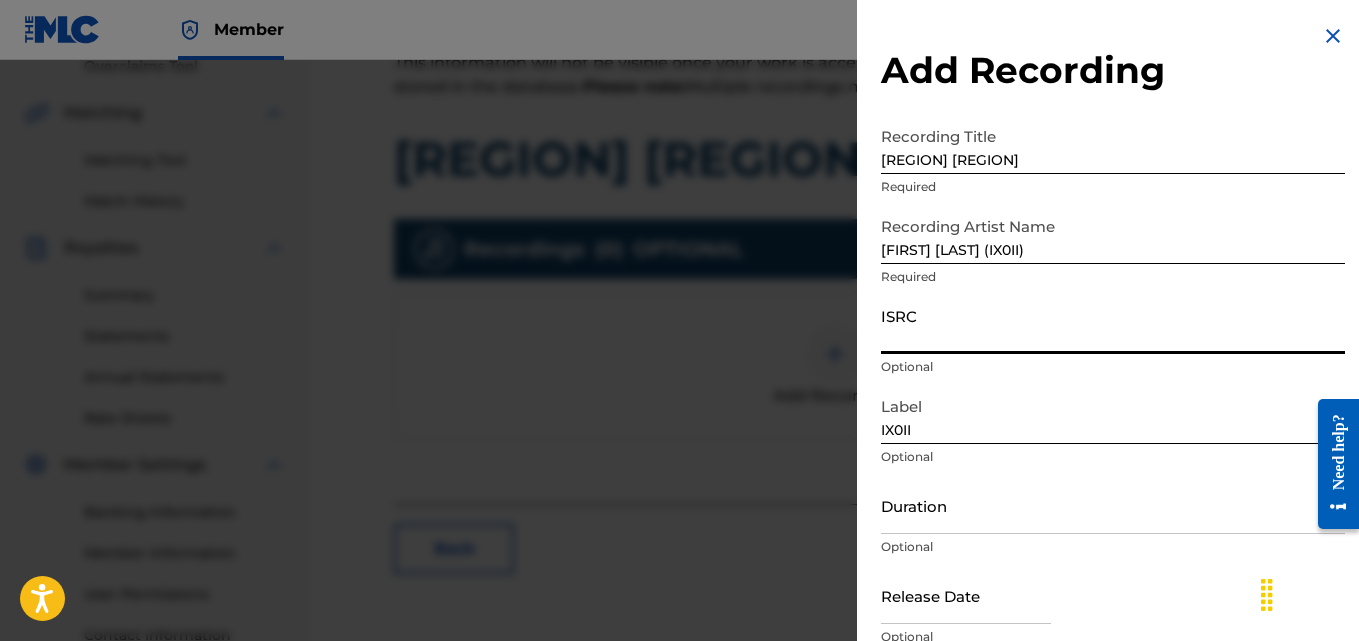 click on "ISRC" at bounding box center (1113, 325) 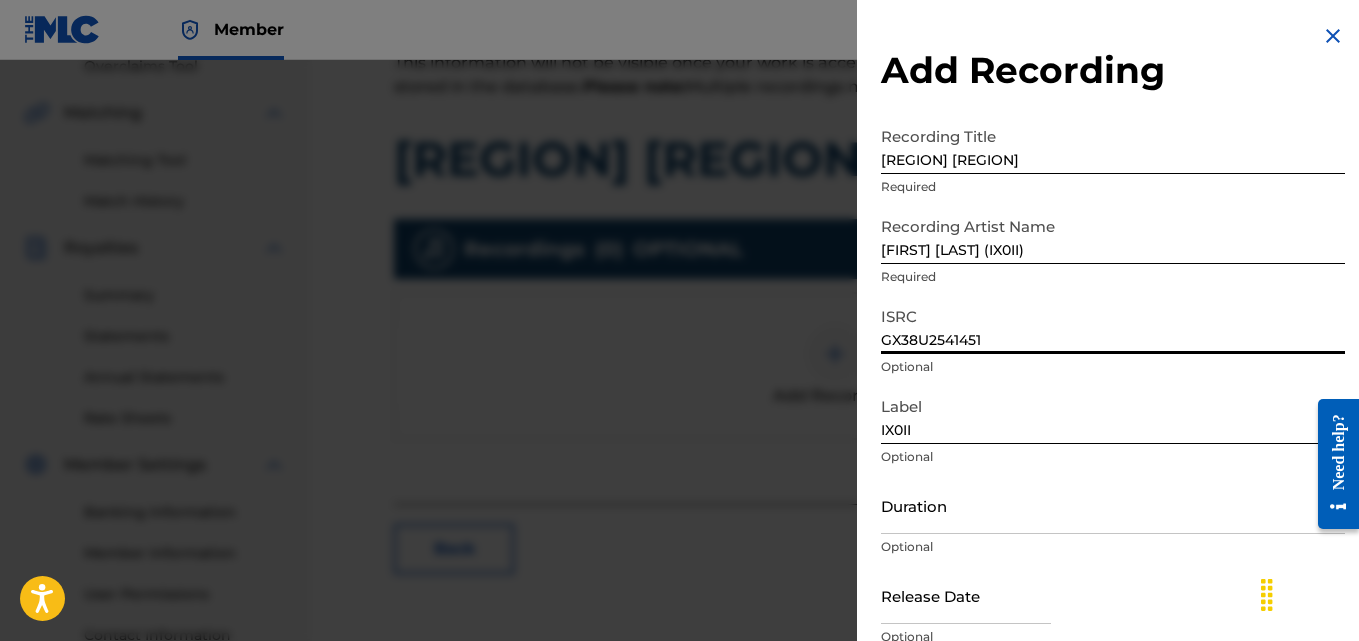 scroll, scrollTop: 599, scrollLeft: 0, axis: vertical 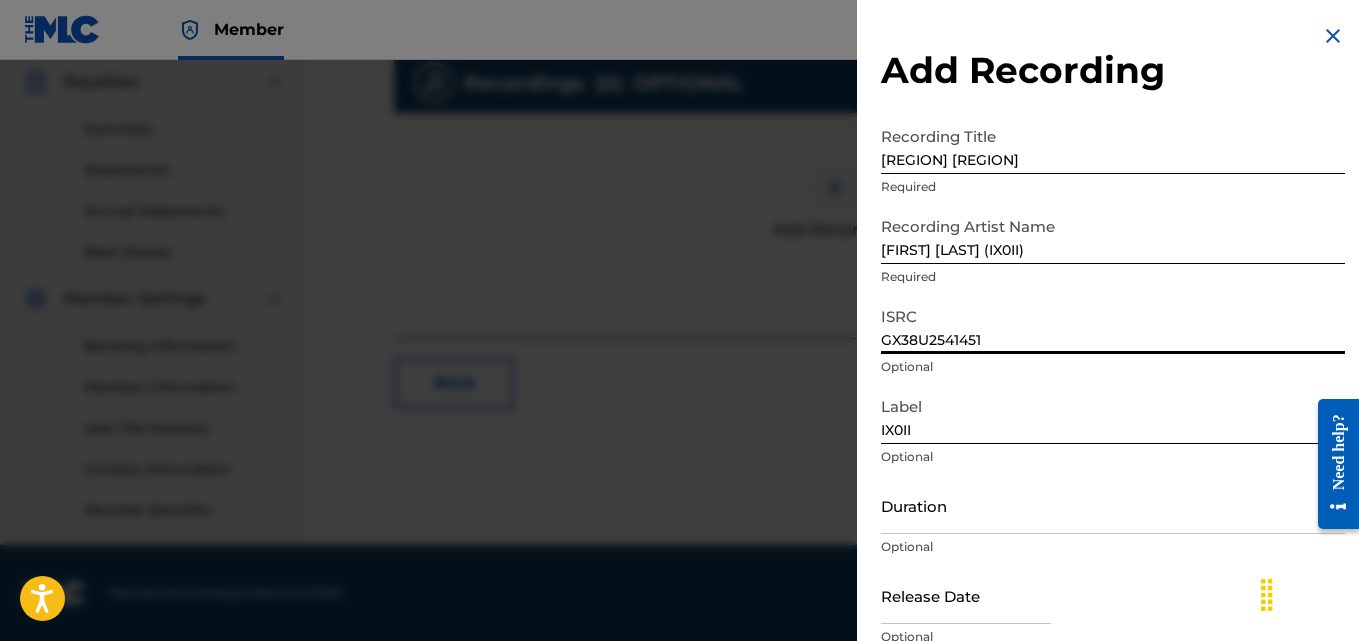 type on "GX38U2541451" 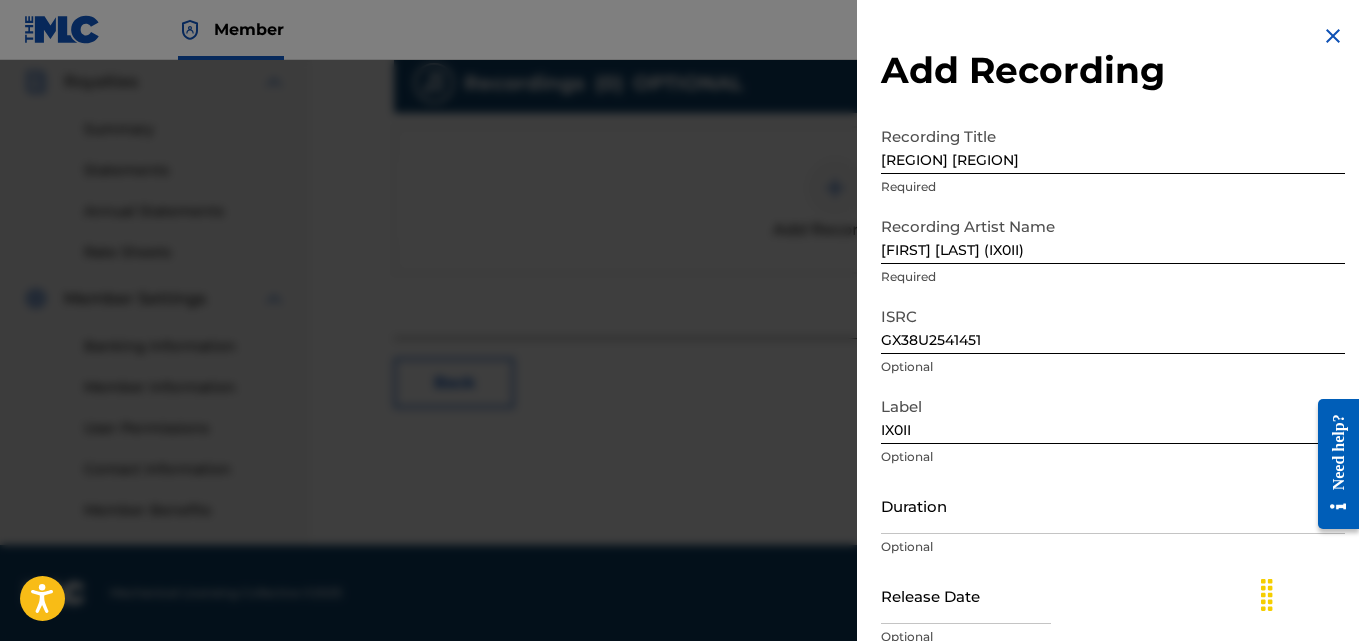 click on "Add Recording Recording Title [REGION] Required Recording Artist Name [FIRST] [LAST] (IX0II) Required ISRC [CODE] Optional Label IX0II Optional Duration Optional Release Date Optional Save & add another recording Add Recording" at bounding box center (1113, 365) 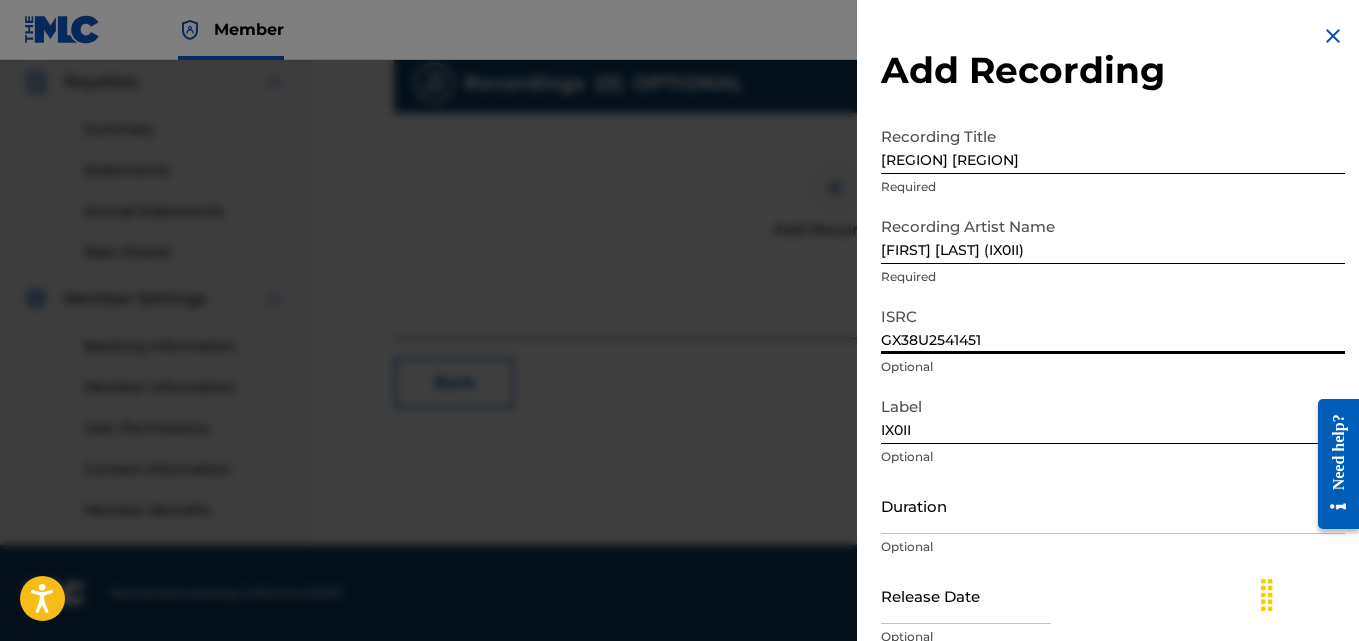 scroll, scrollTop: 90, scrollLeft: 0, axis: vertical 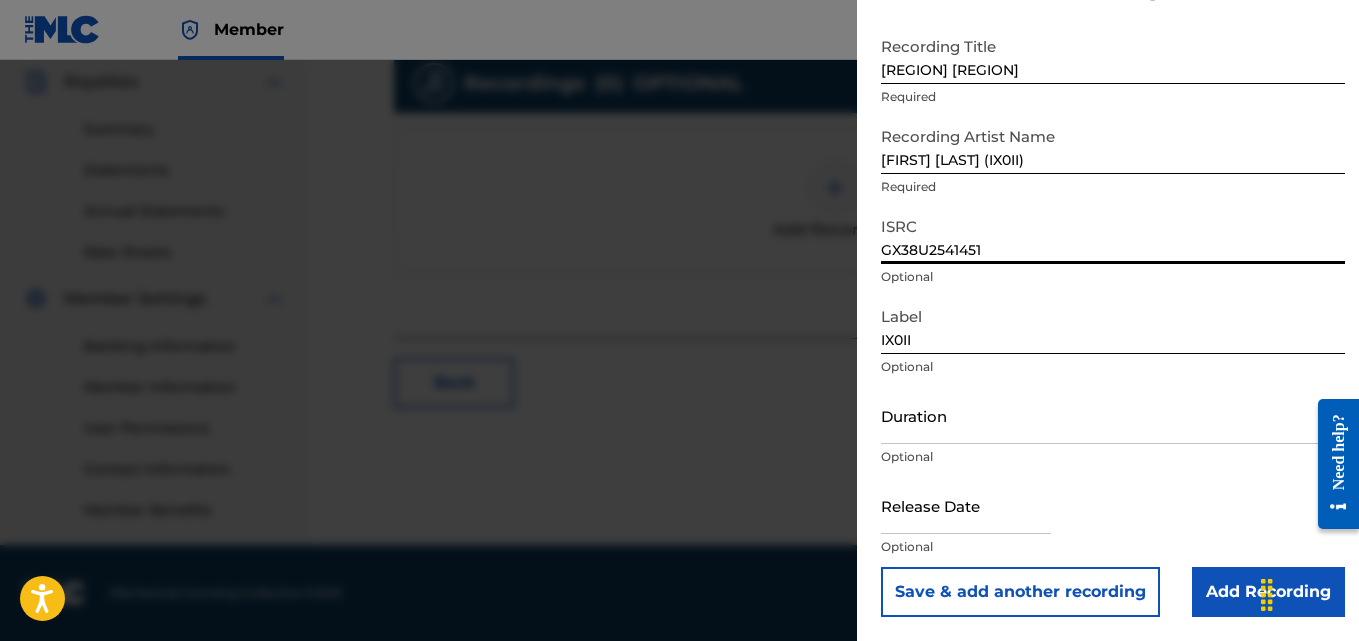 drag, startPoint x: 885, startPoint y: 341, endPoint x: 1081, endPoint y: 670, distance: 382.95822 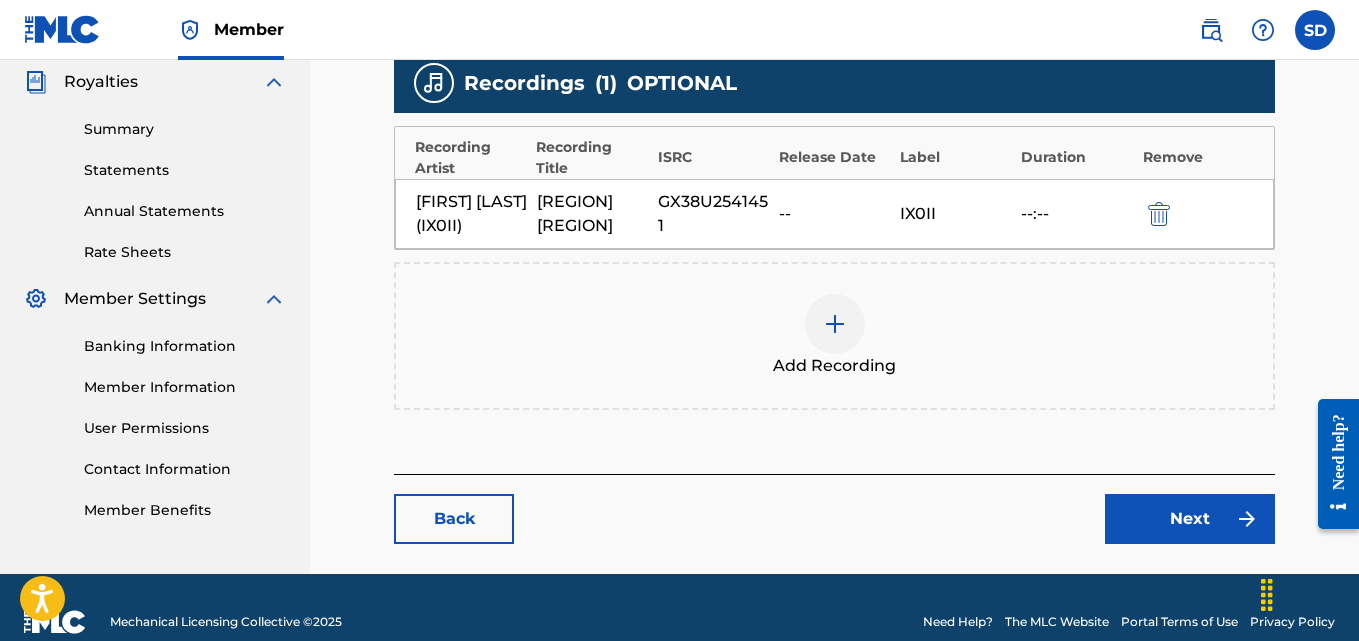 click on "Next" at bounding box center [1190, 519] 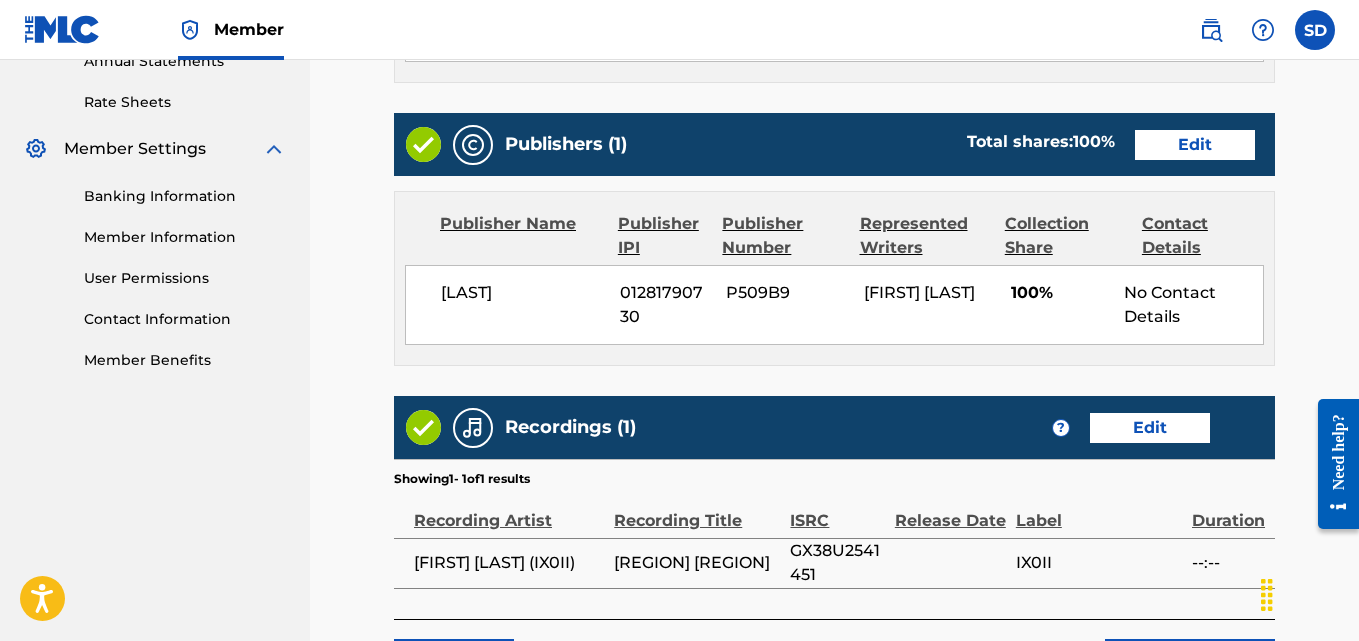 scroll, scrollTop: 923, scrollLeft: 0, axis: vertical 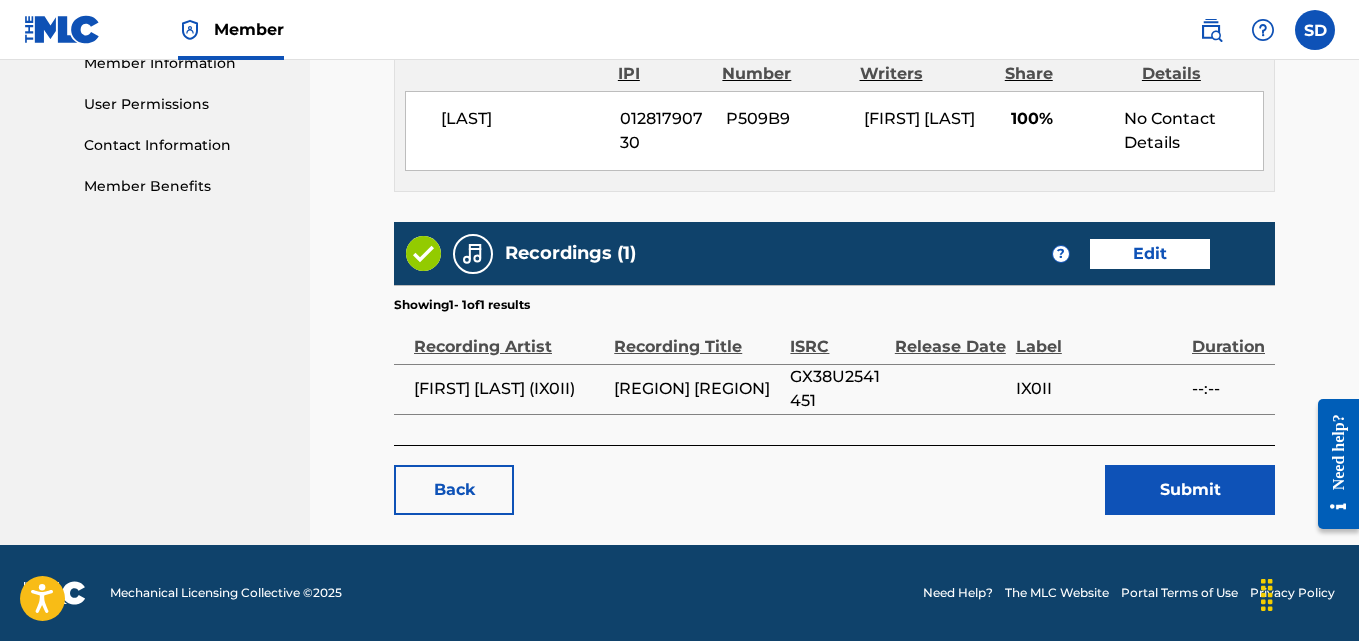 click on "Submit" at bounding box center [1190, 490] 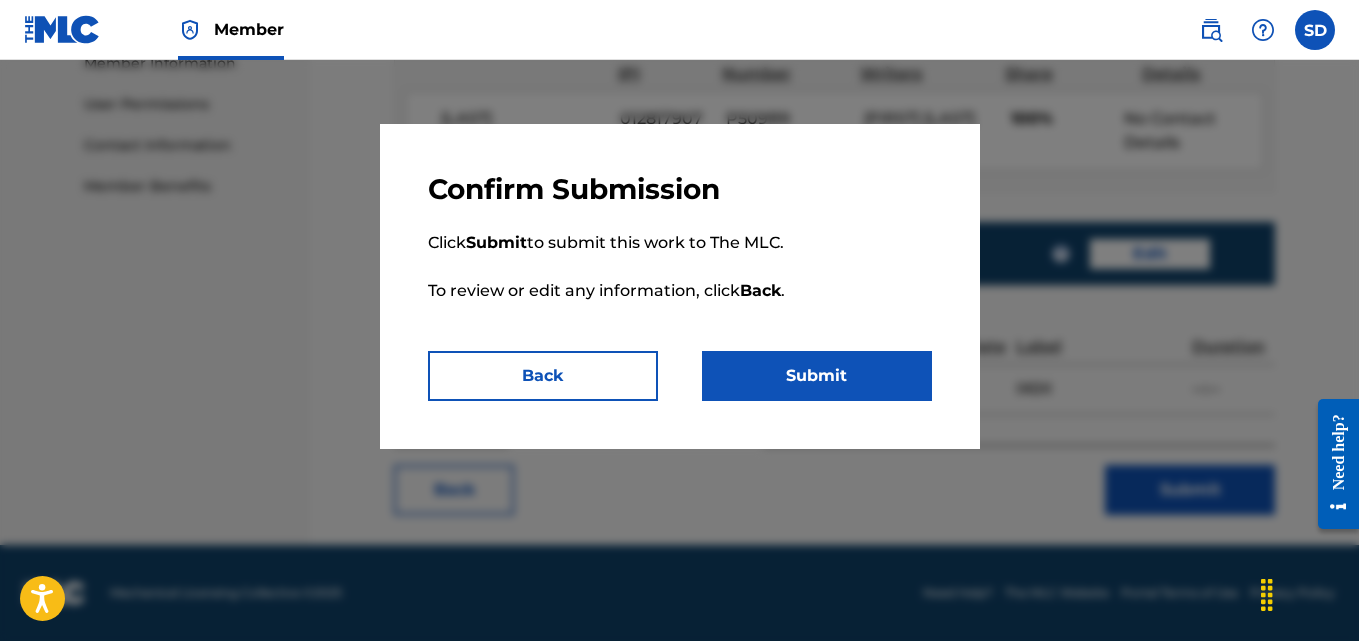 click on "Submit" at bounding box center [817, 376] 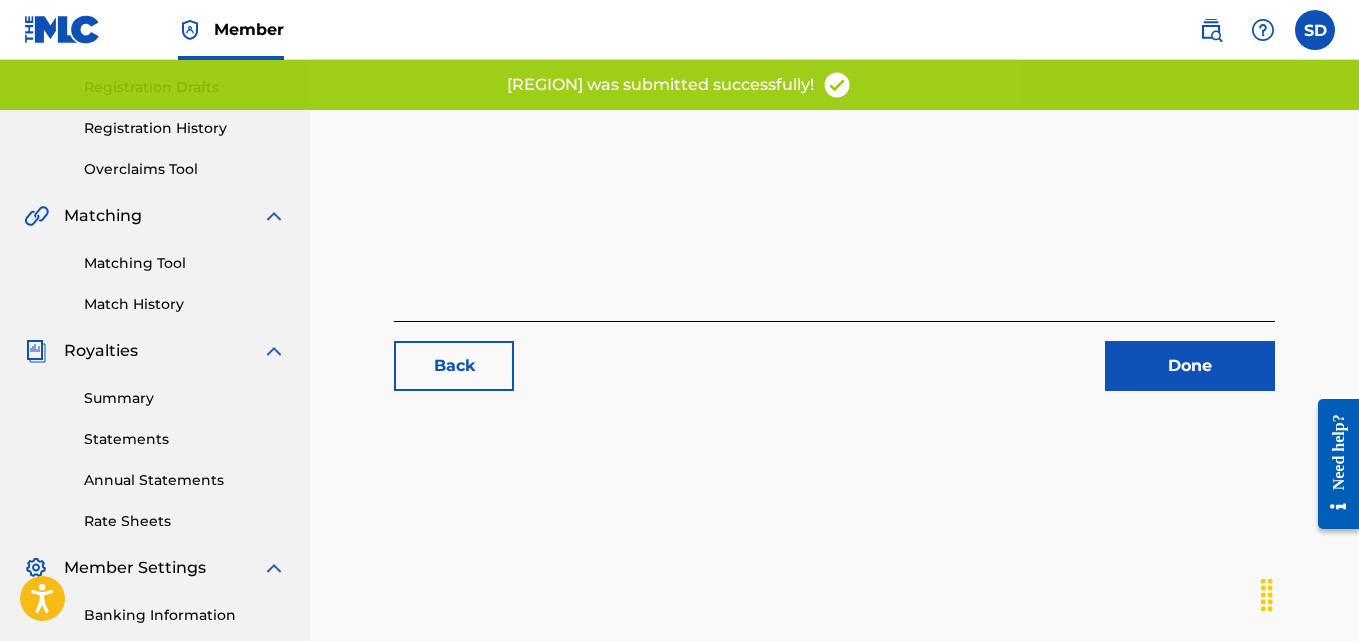 scroll, scrollTop: 335, scrollLeft: 0, axis: vertical 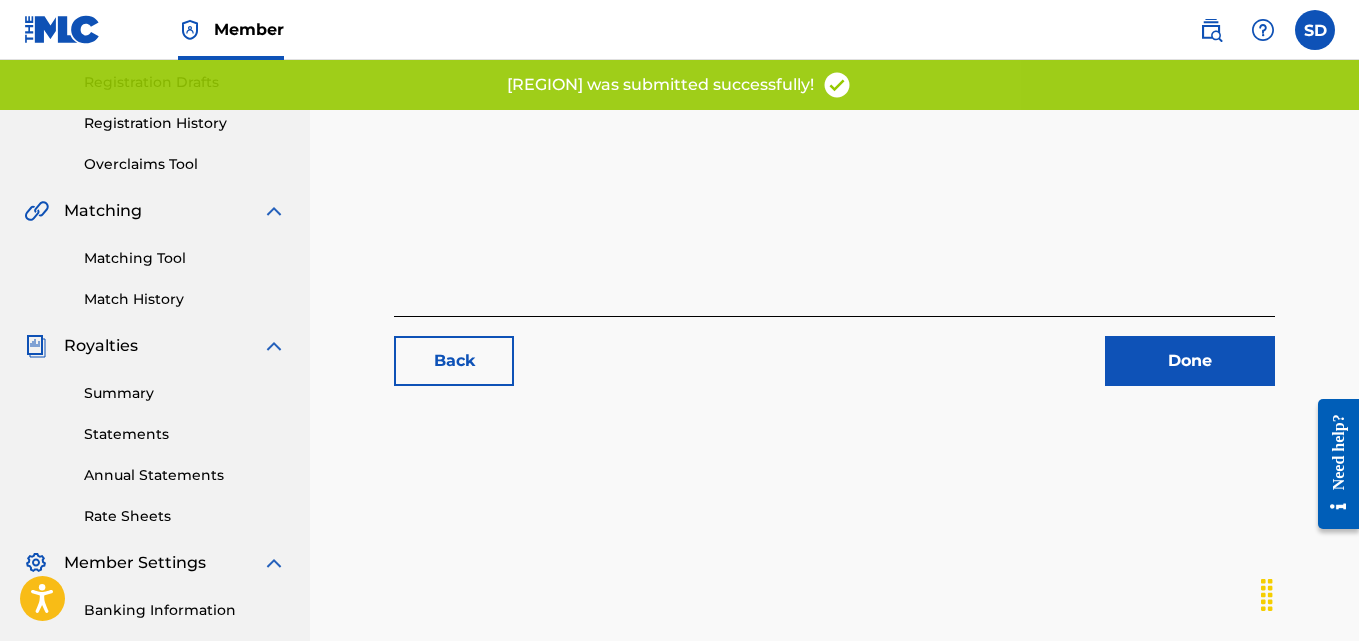 click on "Done" at bounding box center [1190, 361] 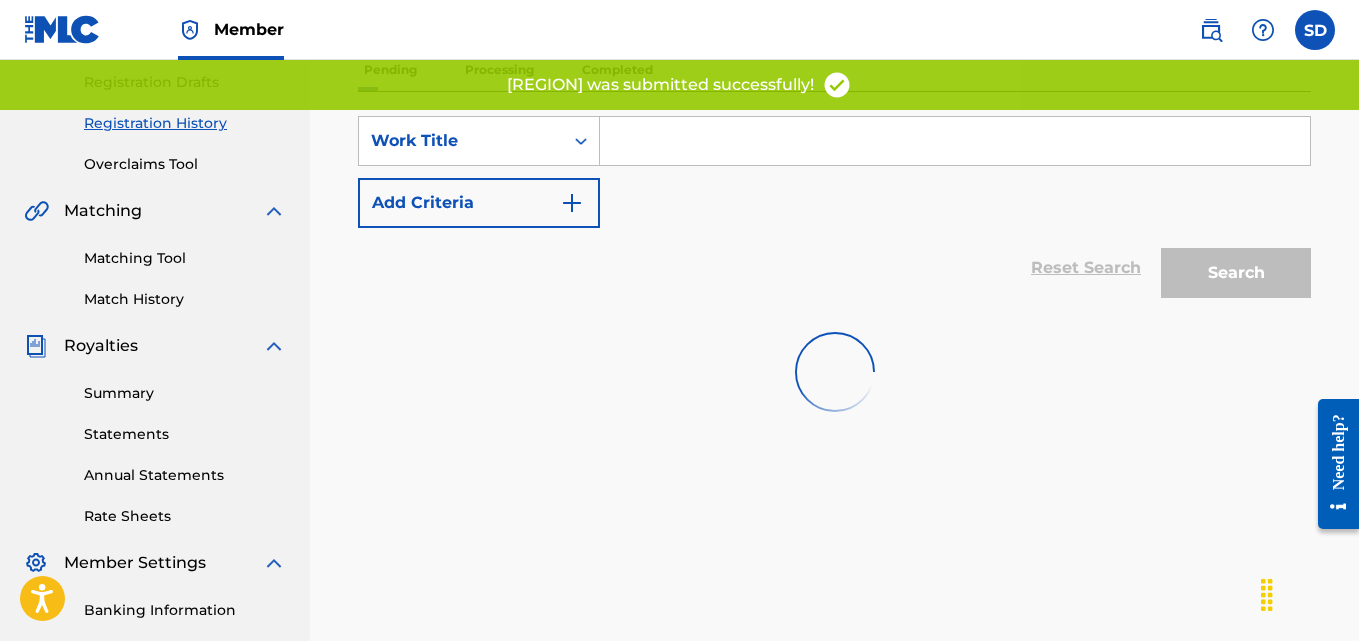 scroll, scrollTop: 0, scrollLeft: 0, axis: both 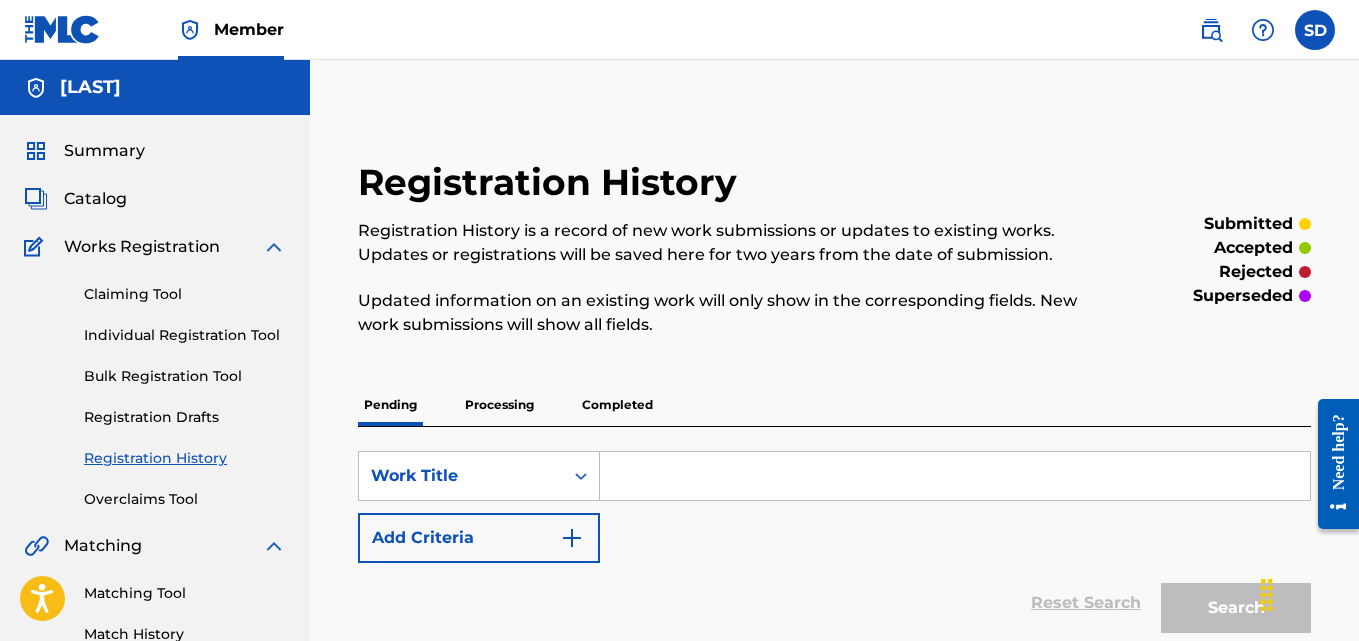 click on "Processing" at bounding box center [499, 405] 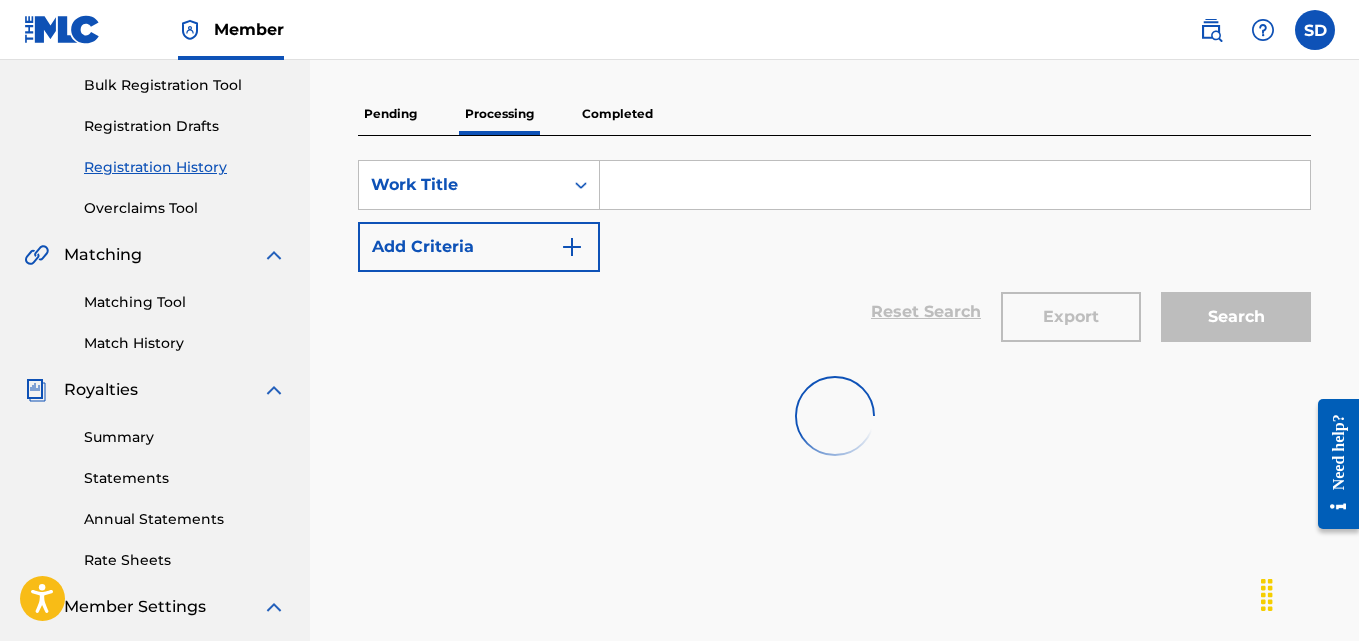 scroll, scrollTop: 303, scrollLeft: 0, axis: vertical 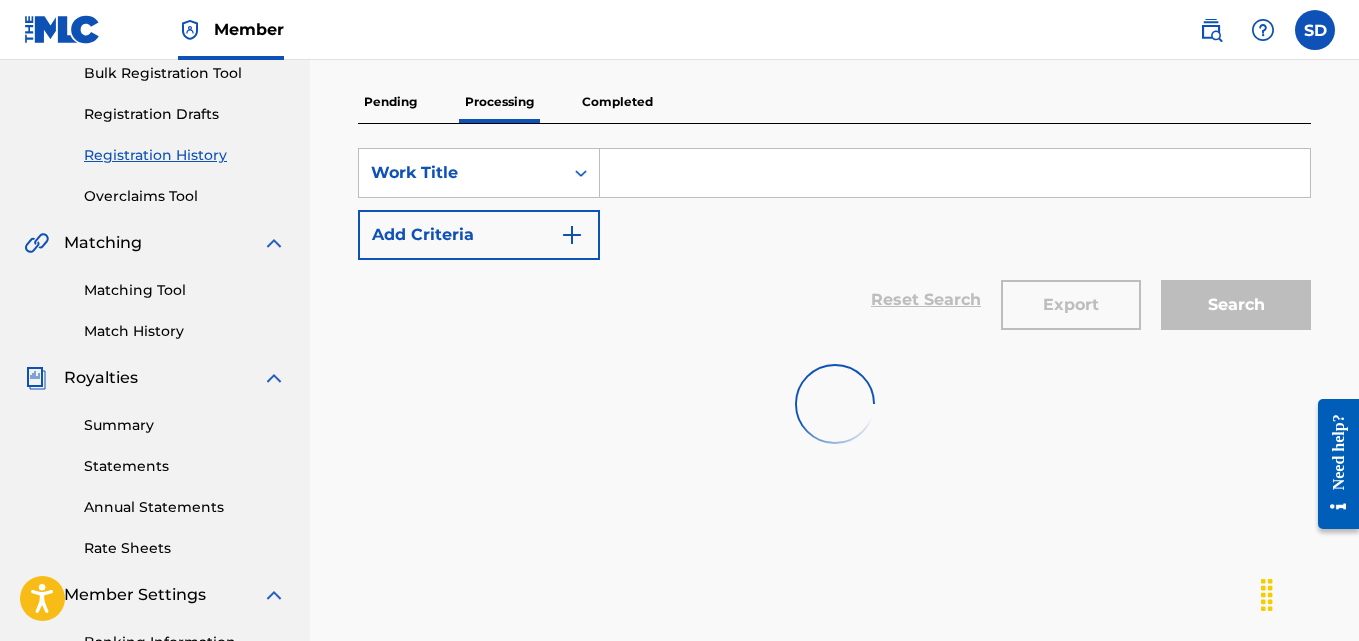 click on "Pending" at bounding box center (390, 102) 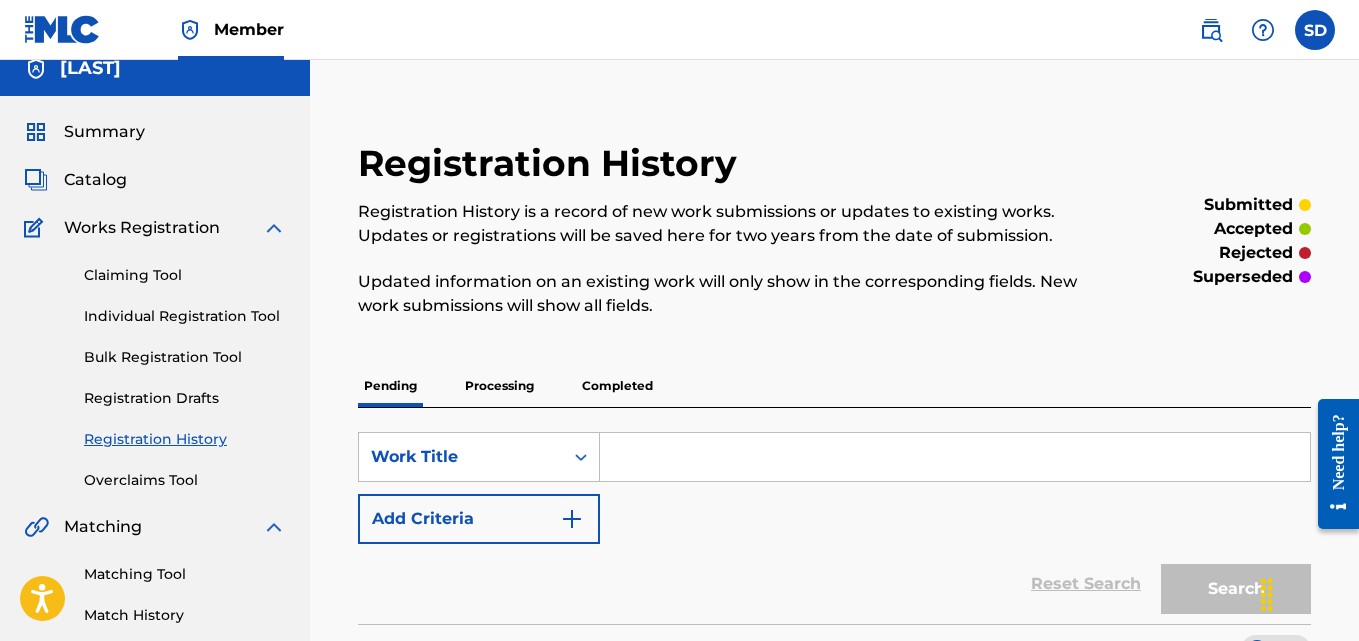 scroll, scrollTop: 0, scrollLeft: 0, axis: both 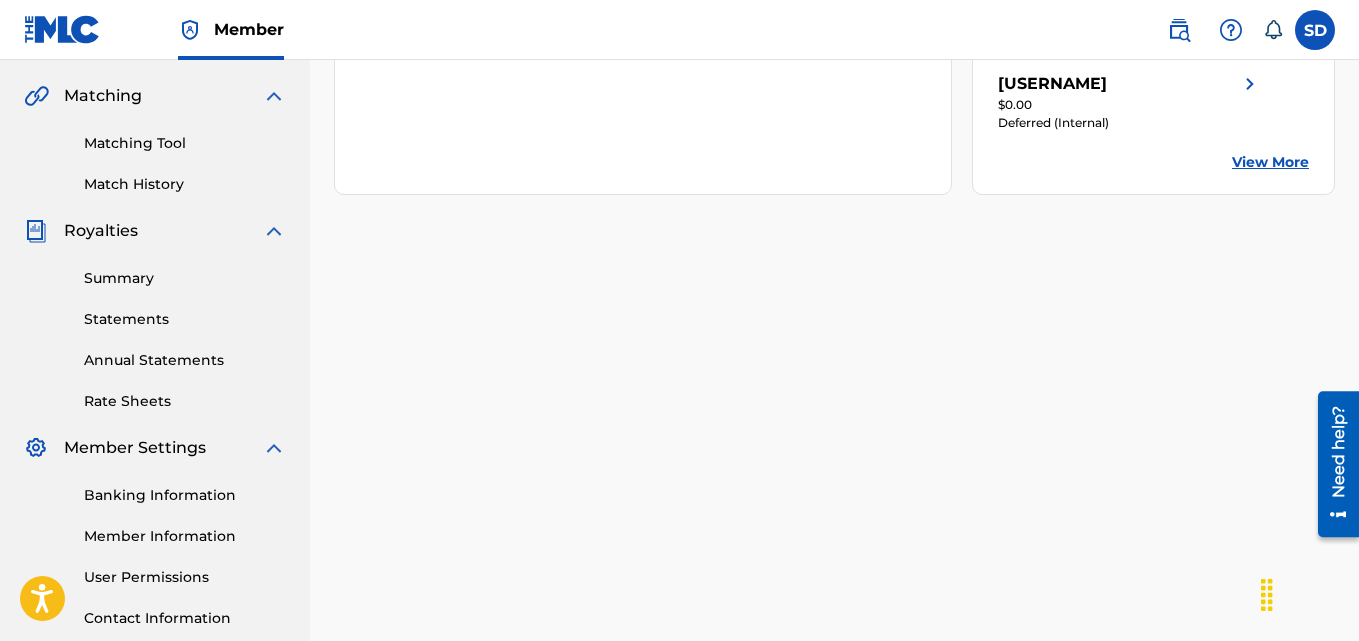 click on "Summary" at bounding box center [185, 278] 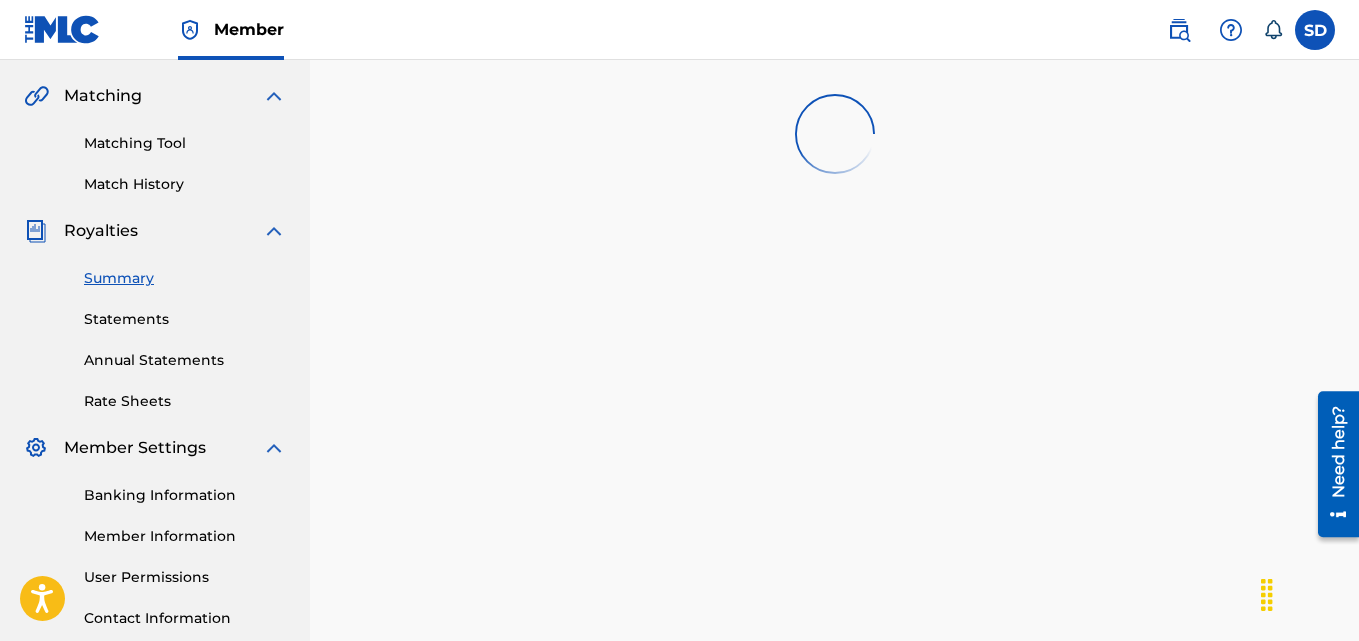 scroll, scrollTop: 0, scrollLeft: 0, axis: both 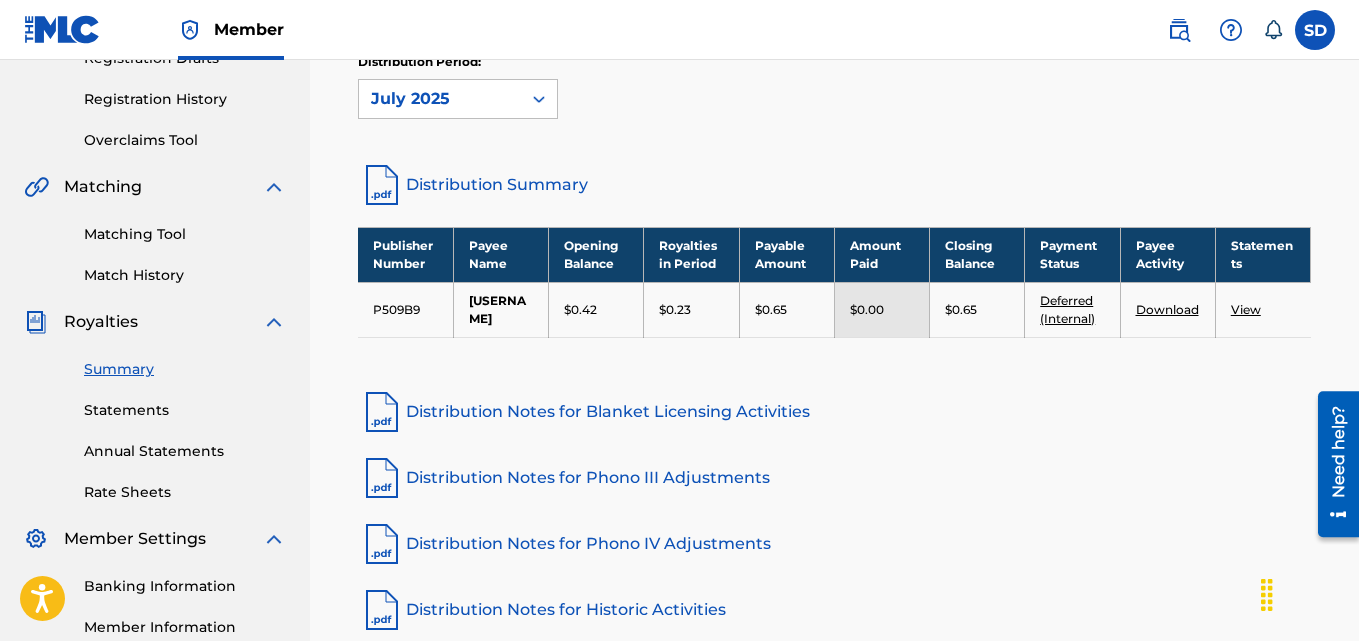 click on "View" at bounding box center [1246, 309] 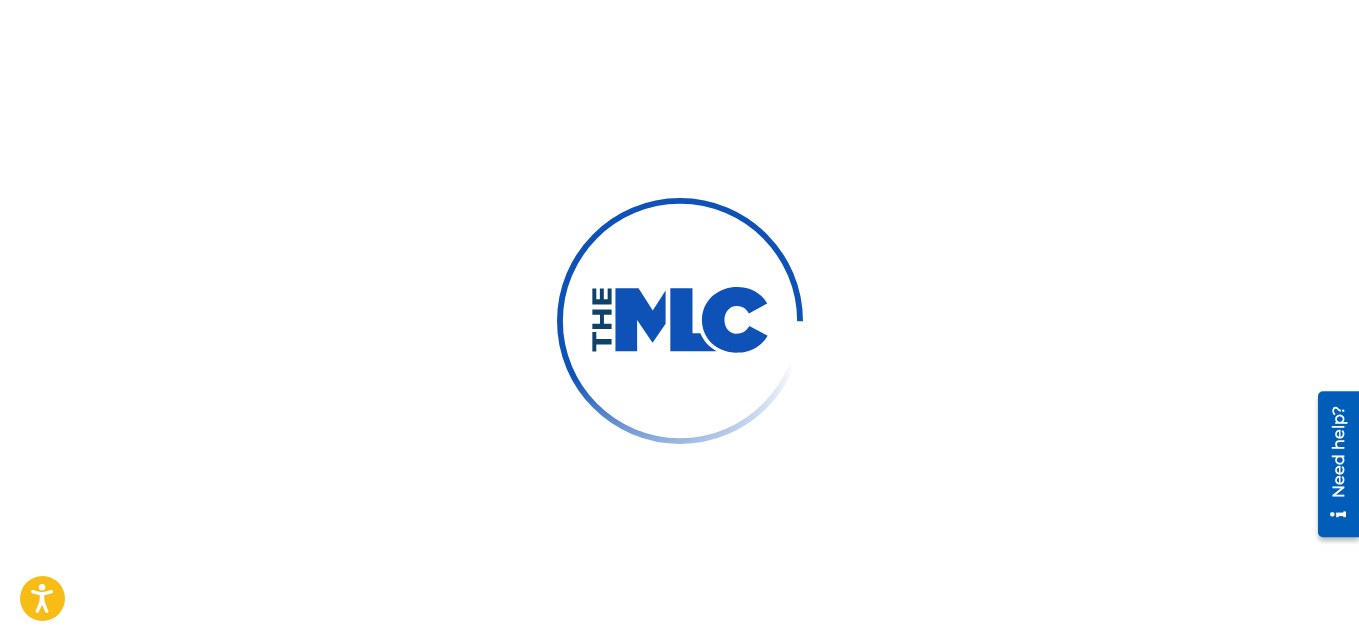 scroll, scrollTop: 319, scrollLeft: 0, axis: vertical 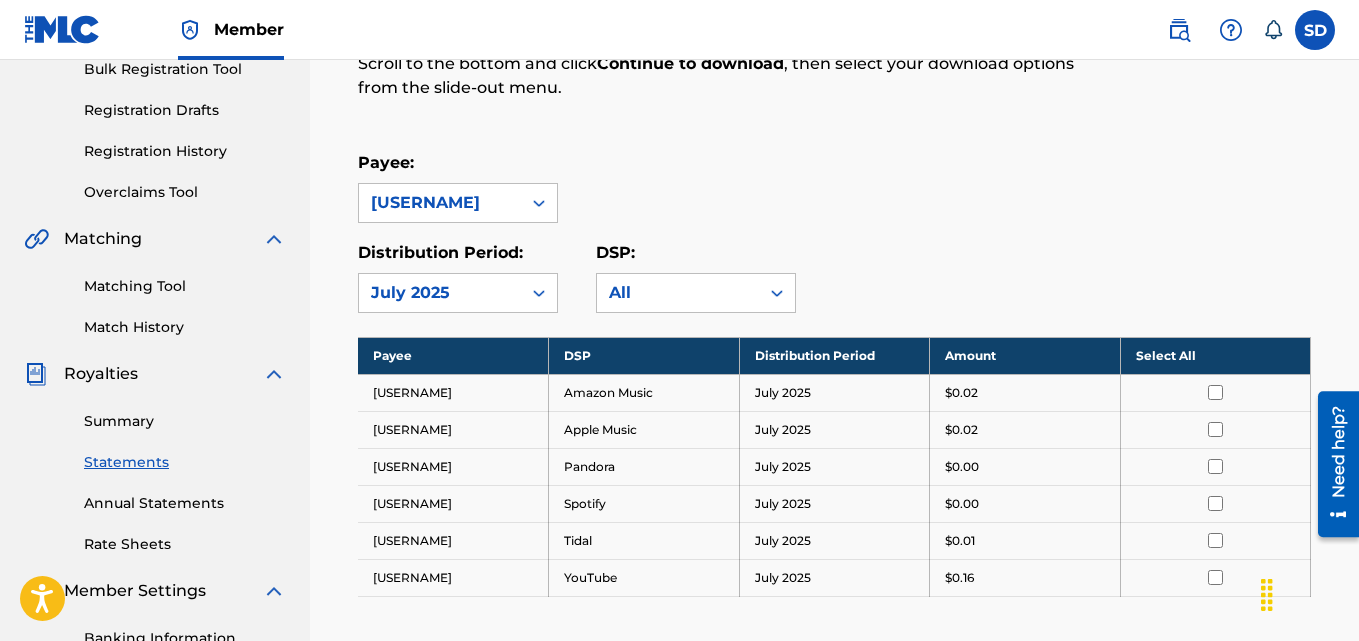 click on "Summary Statements Annual Statements Rate Sheets" at bounding box center [155, 470] 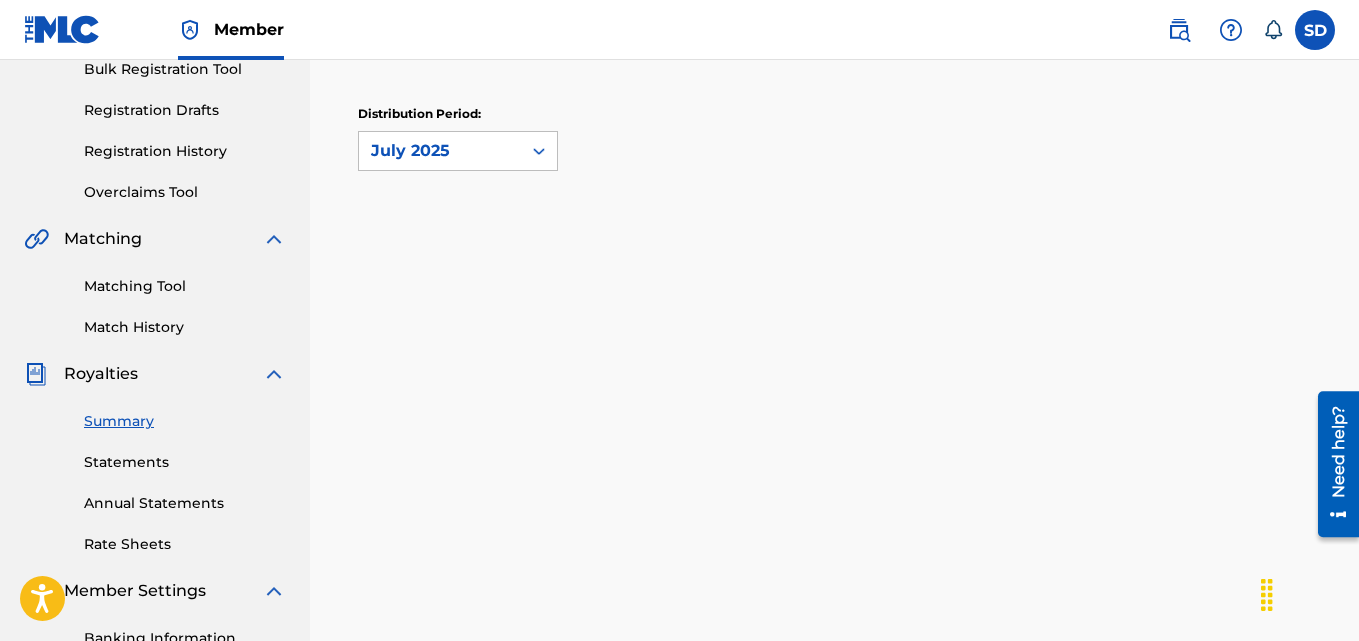 scroll, scrollTop: 0, scrollLeft: 0, axis: both 